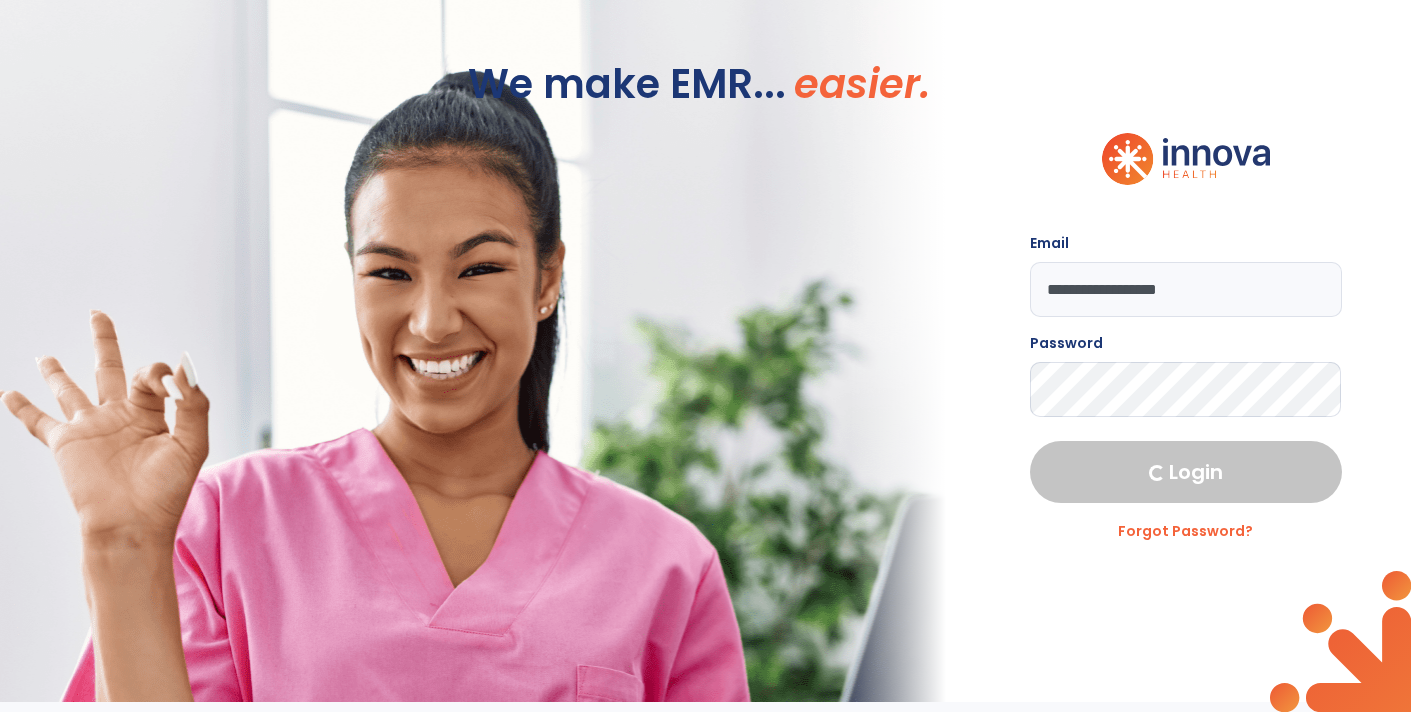 scroll, scrollTop: 0, scrollLeft: 0, axis: both 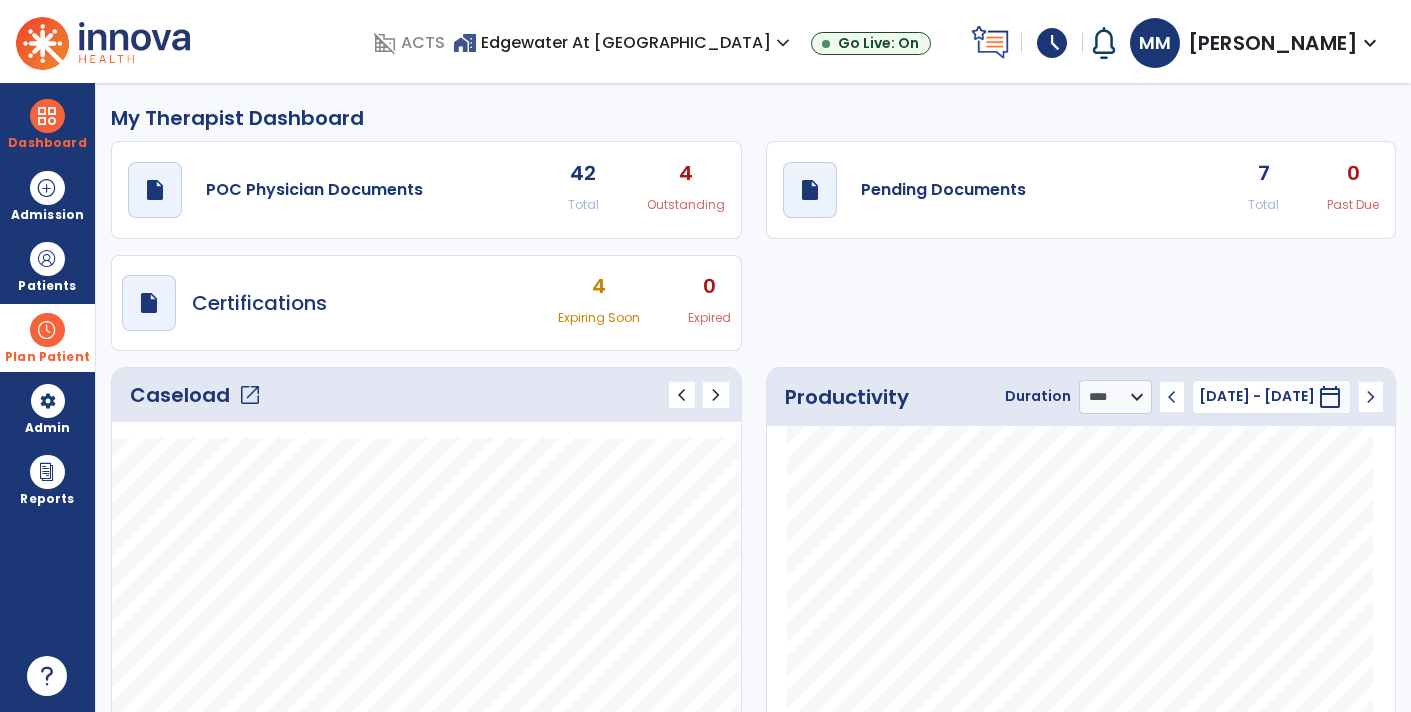 click at bounding box center (47, 330) 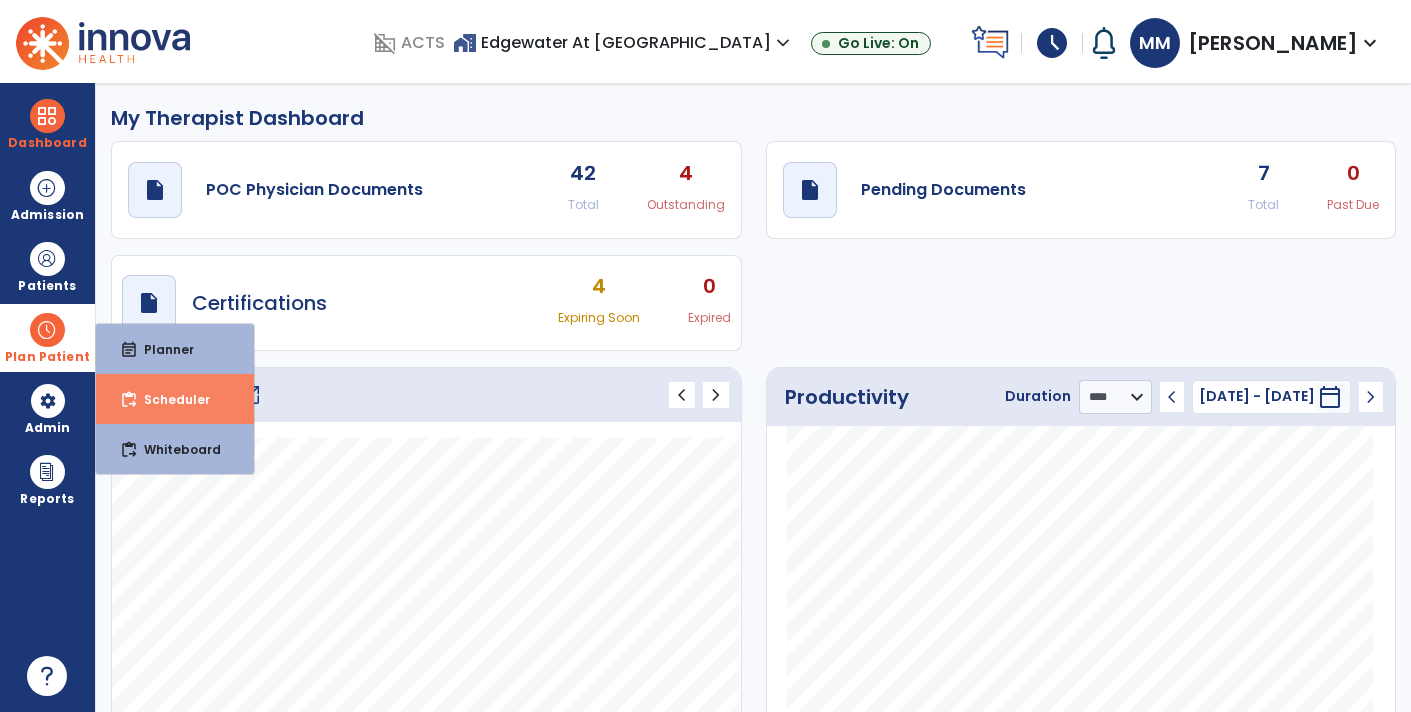 click on "content_paste_go  Scheduler" at bounding box center (175, 399) 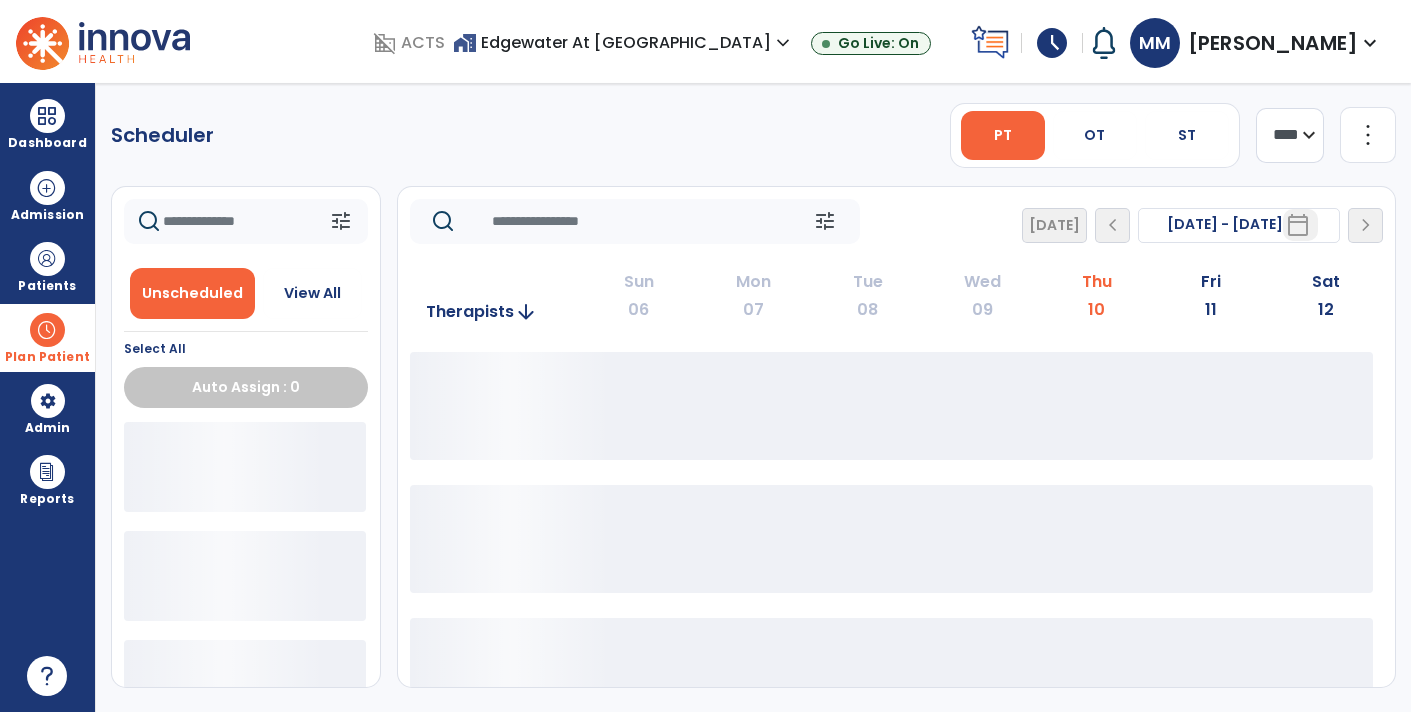 scroll, scrollTop: 0, scrollLeft: 0, axis: both 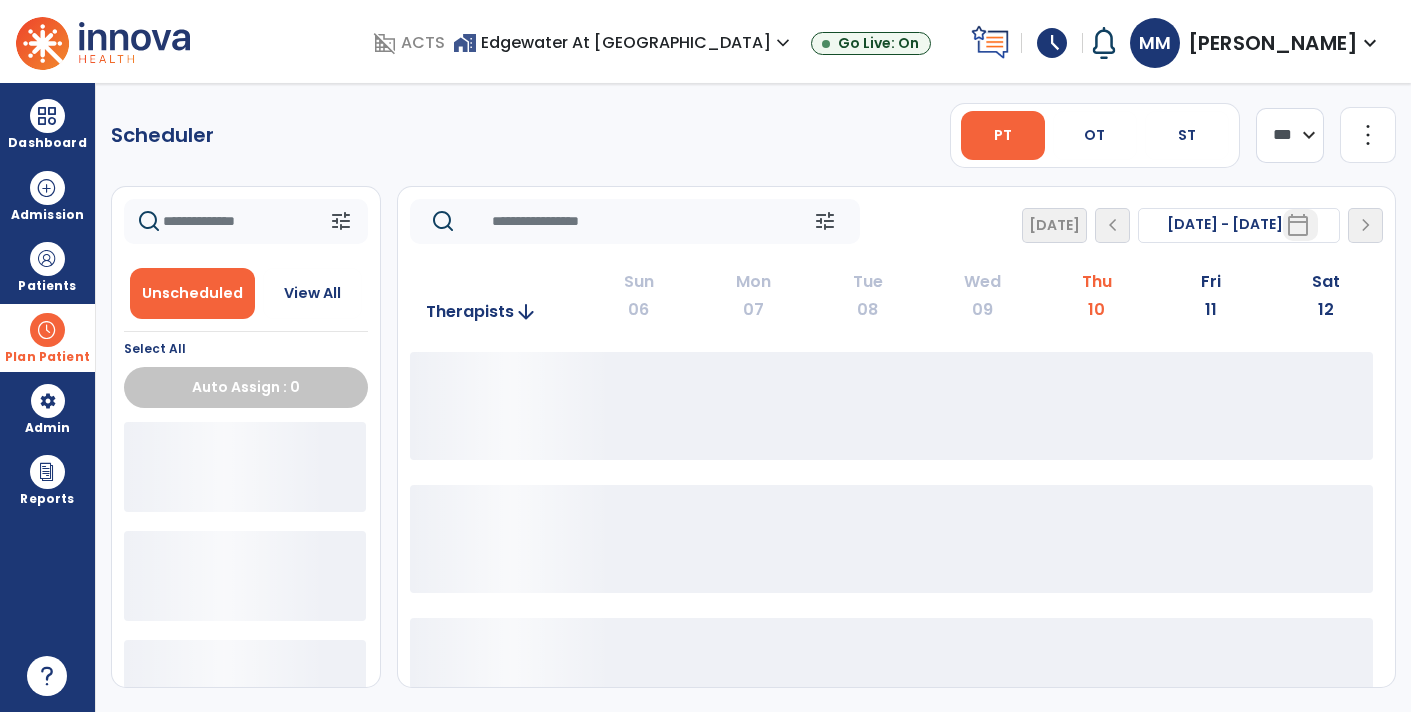click on "**** ***" 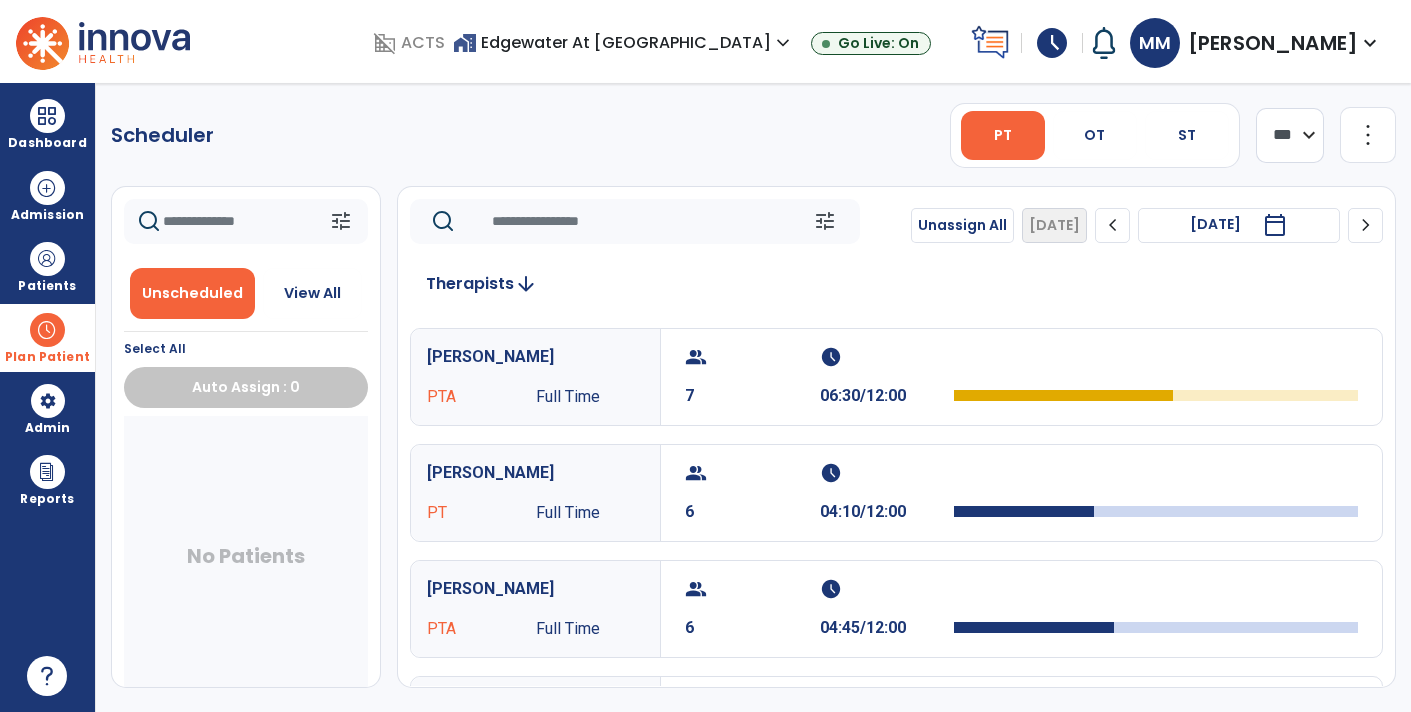 scroll, scrollTop: 0, scrollLeft: 0, axis: both 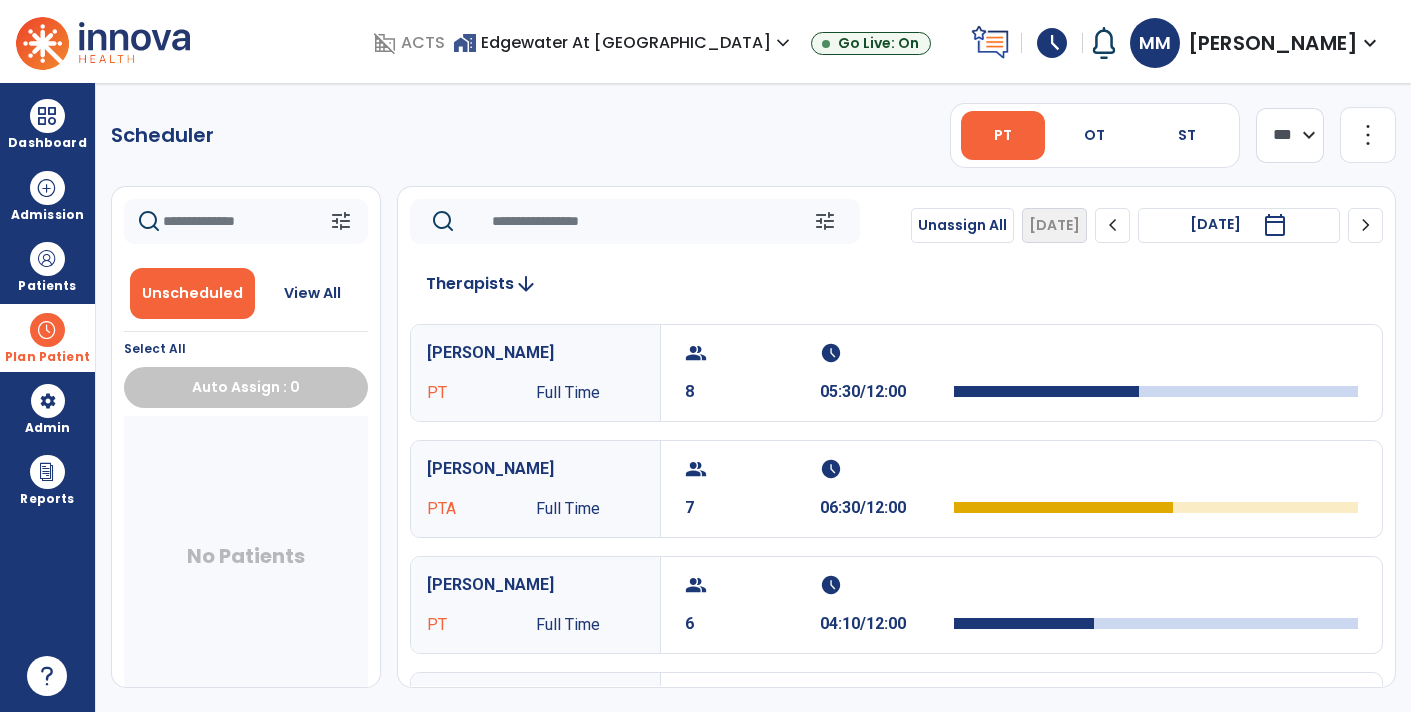 click on "calendar_today" at bounding box center (1277, 225) 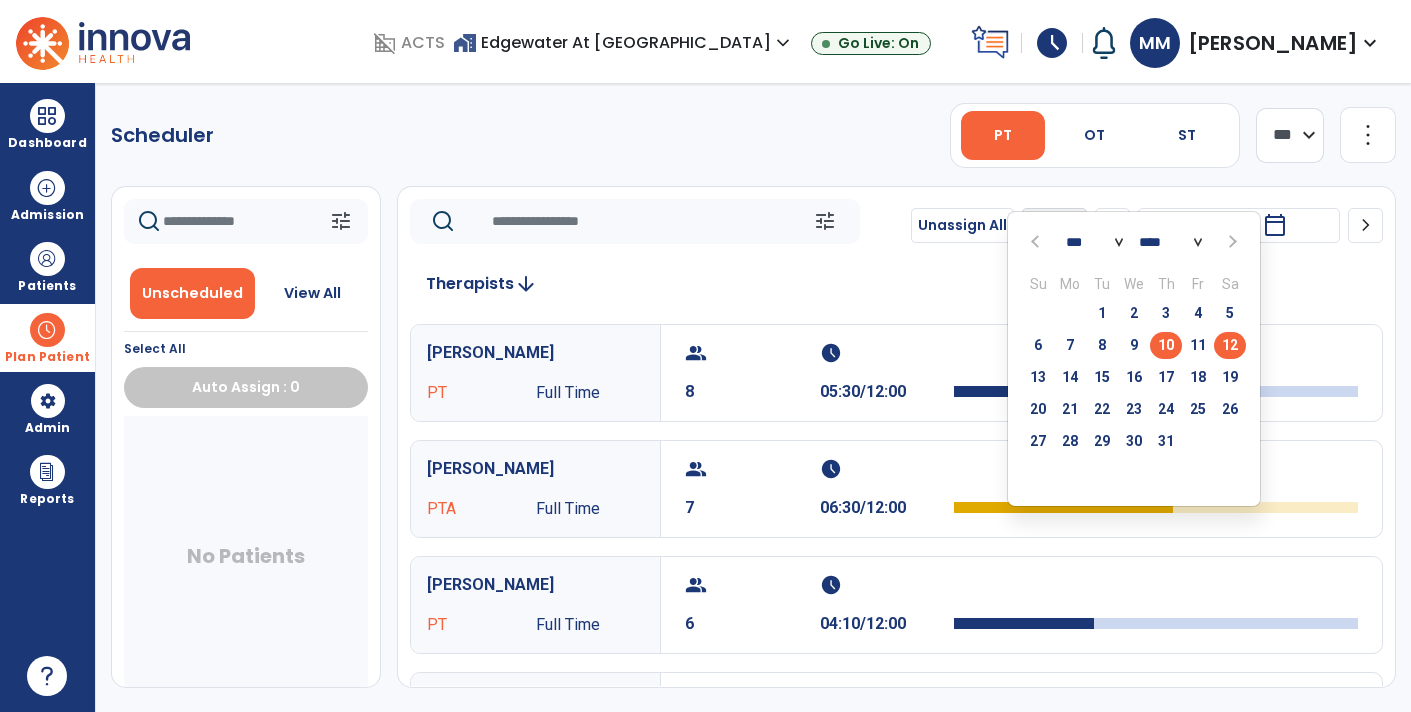 click on "12" at bounding box center [1230, 345] 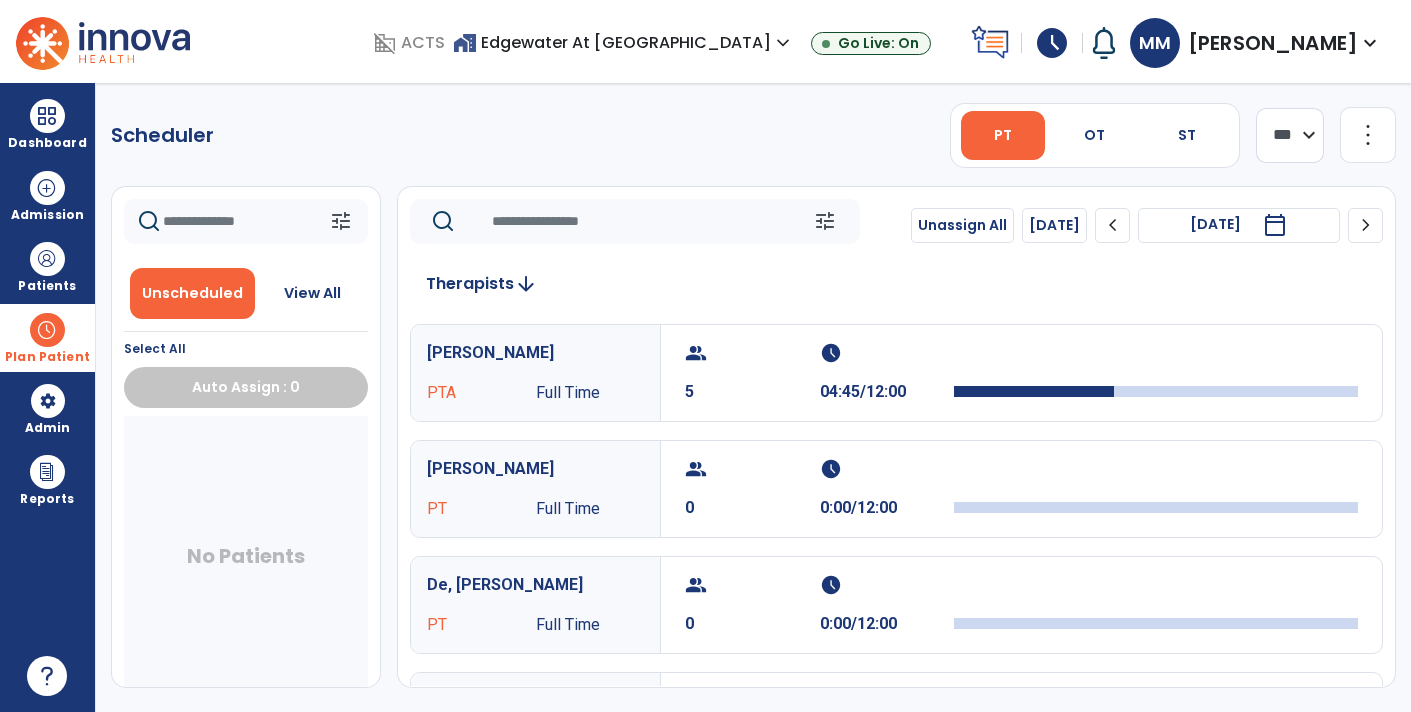 click on "calendar_today" at bounding box center (1275, 225) 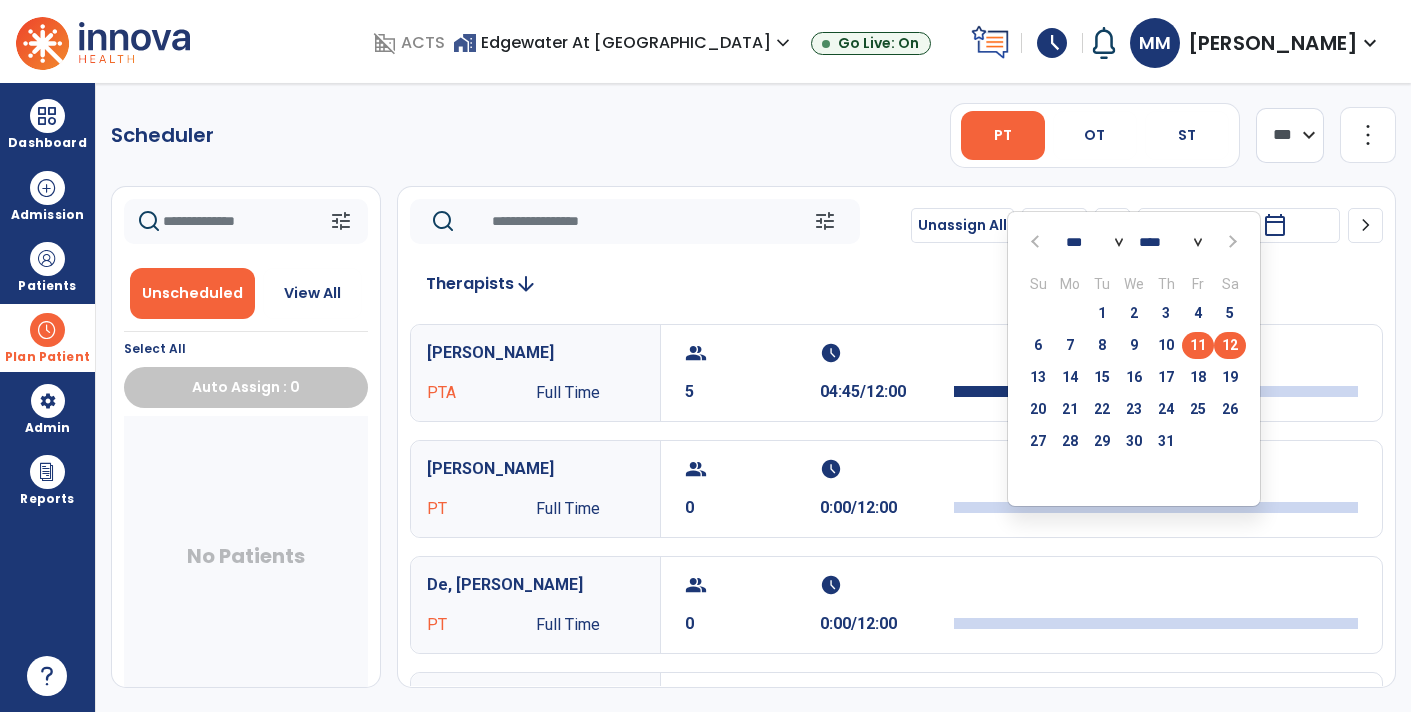 click on "11" at bounding box center (1198, 345) 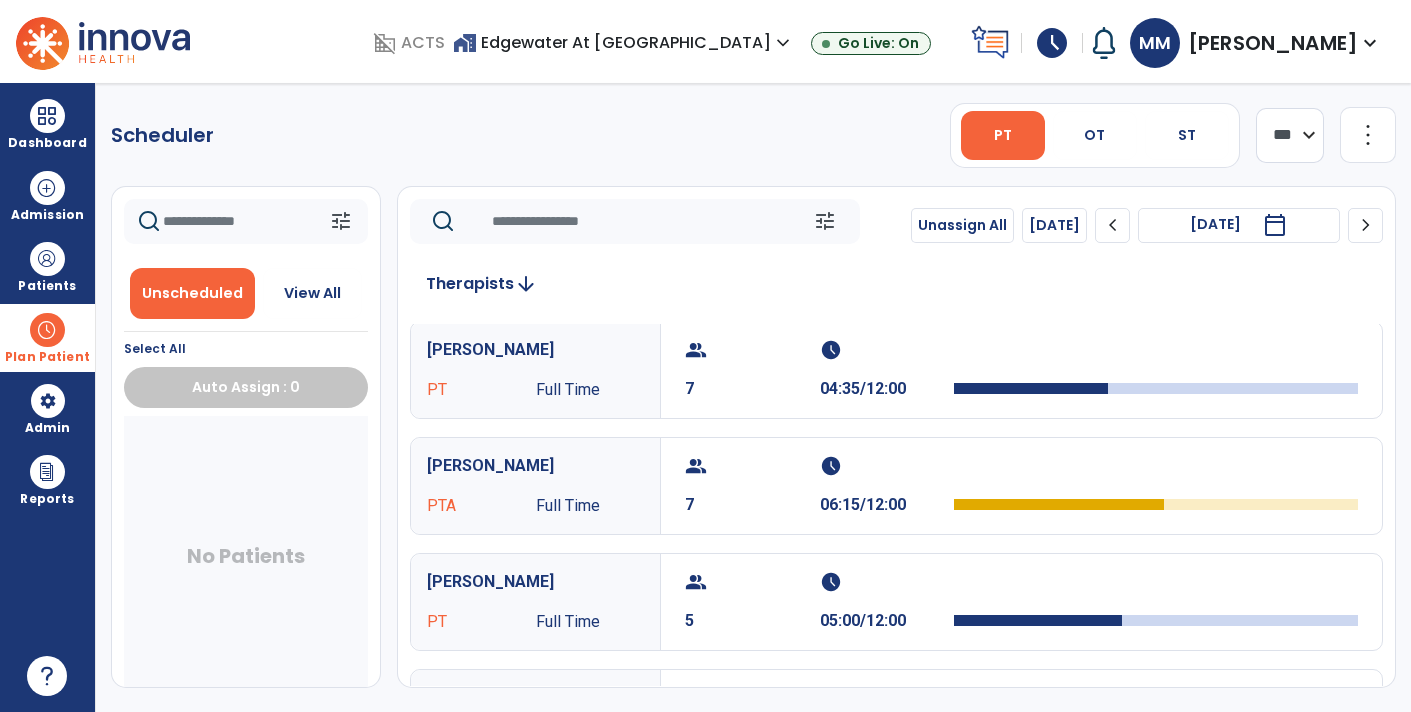 scroll, scrollTop: 0, scrollLeft: 0, axis: both 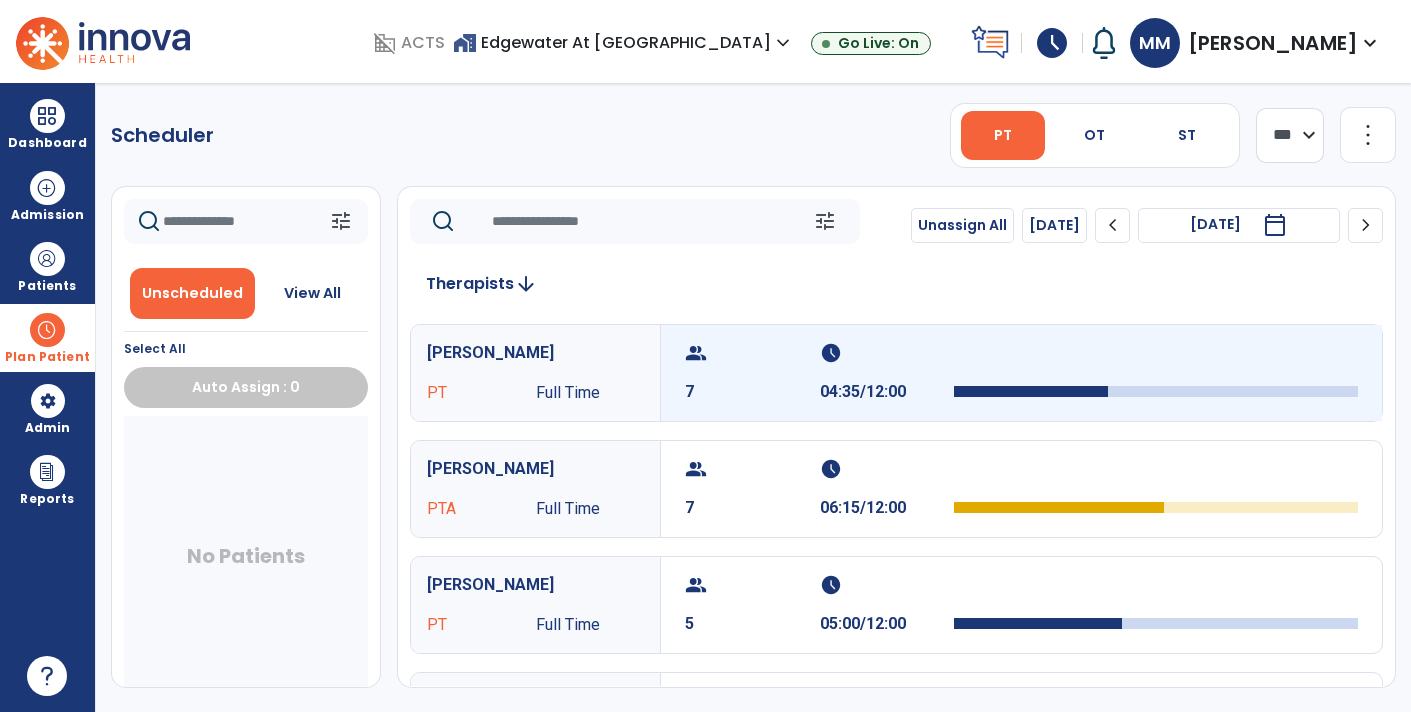 click on "7" at bounding box center (752, 392) 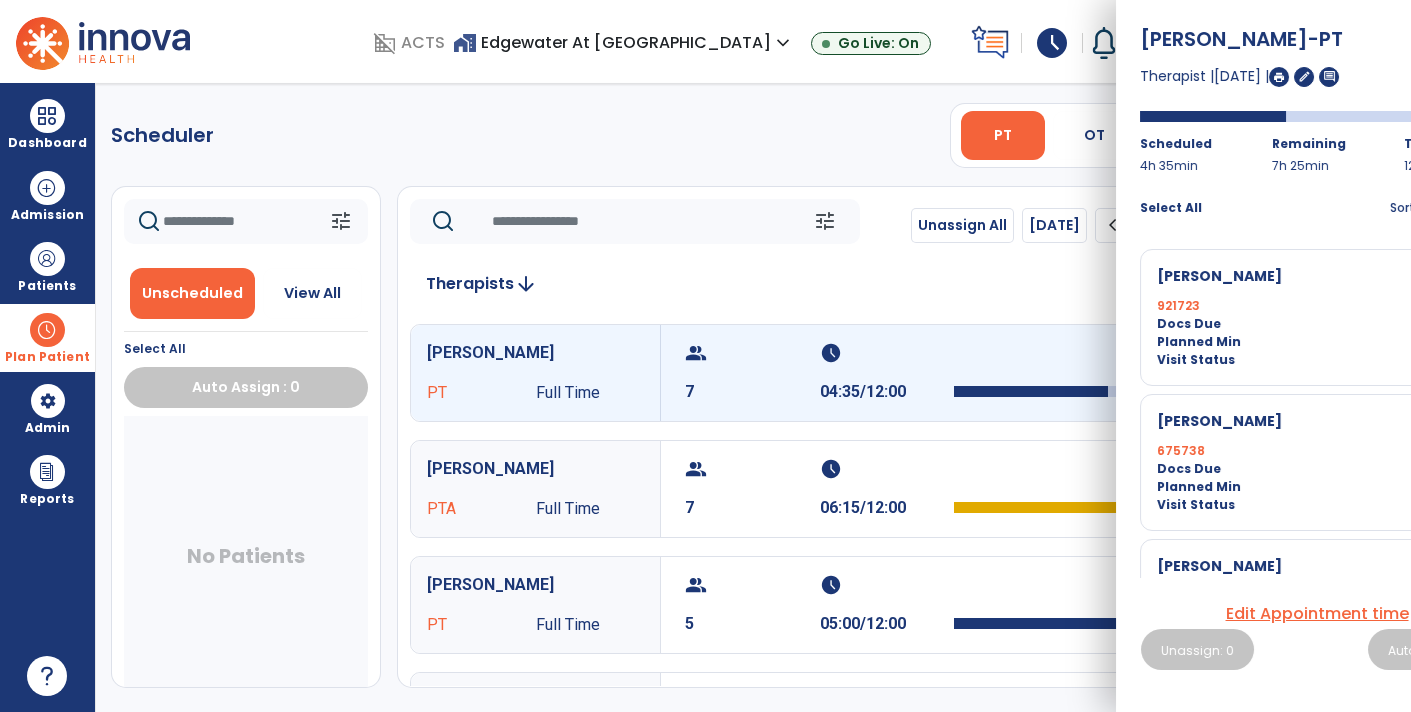 click on "group  7" at bounding box center (752, 373) 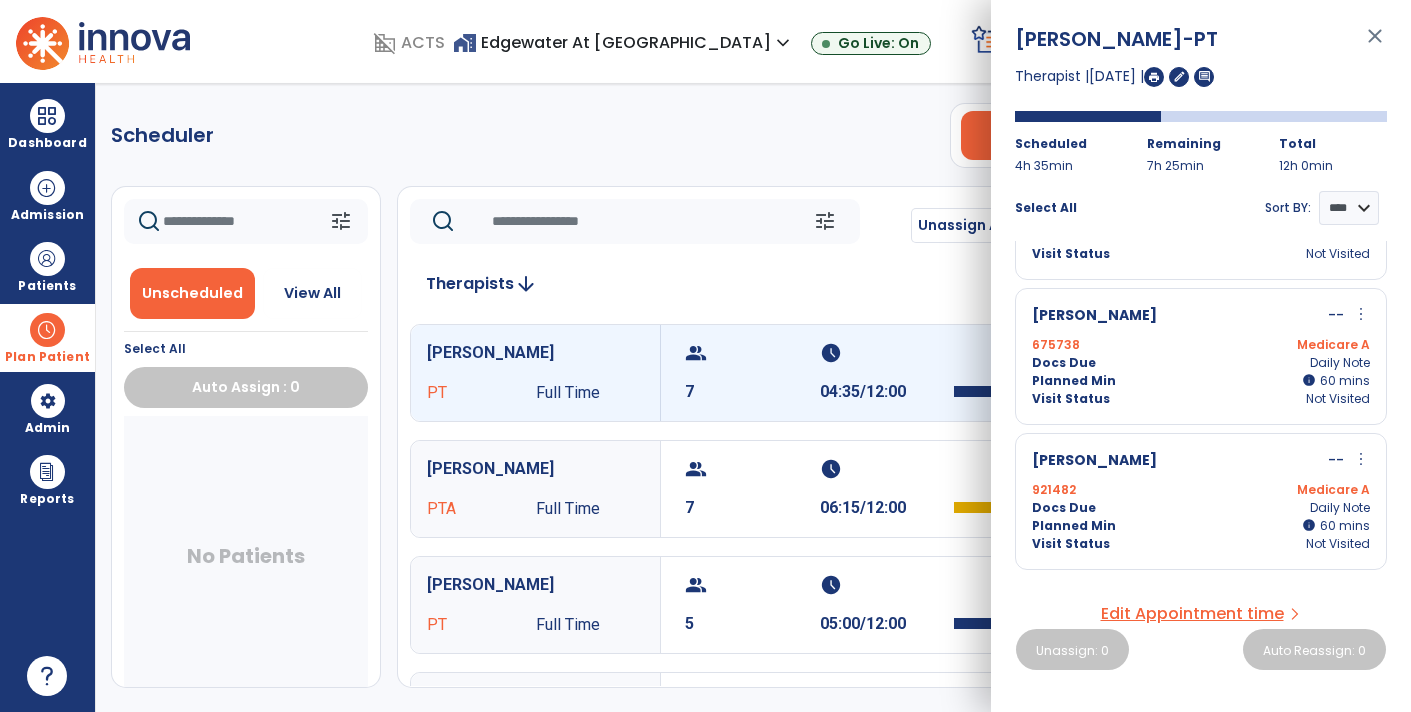 scroll, scrollTop: 0, scrollLeft: 0, axis: both 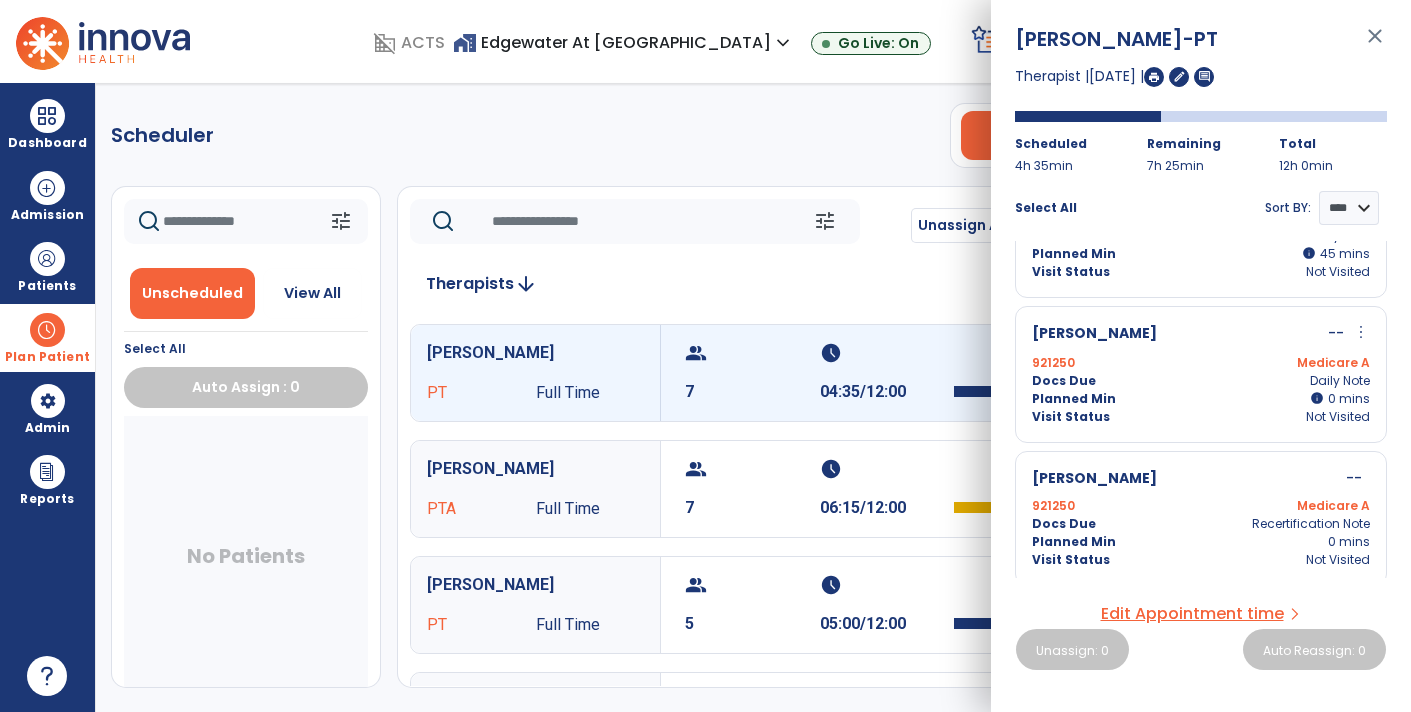 click on "group  7  schedule  04:35/12:00" at bounding box center (1021, 373) 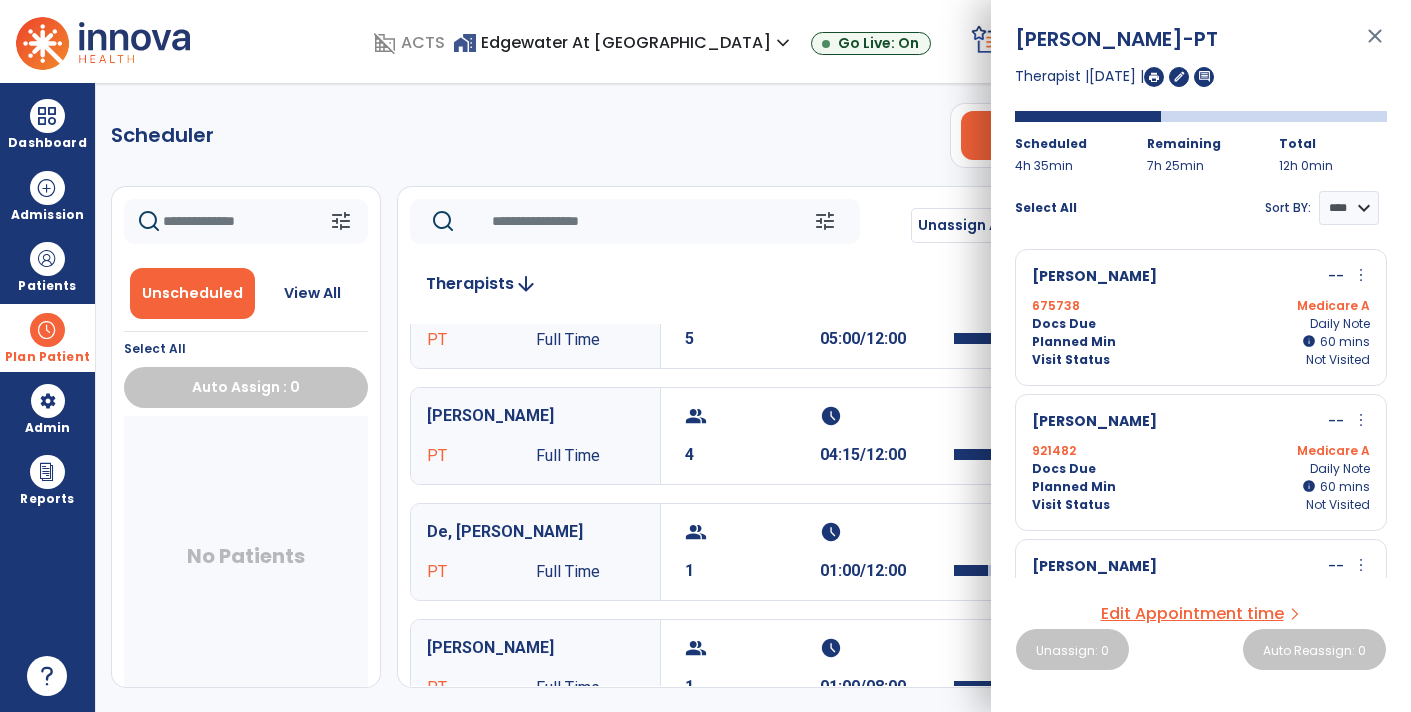 scroll, scrollTop: 298, scrollLeft: 0, axis: vertical 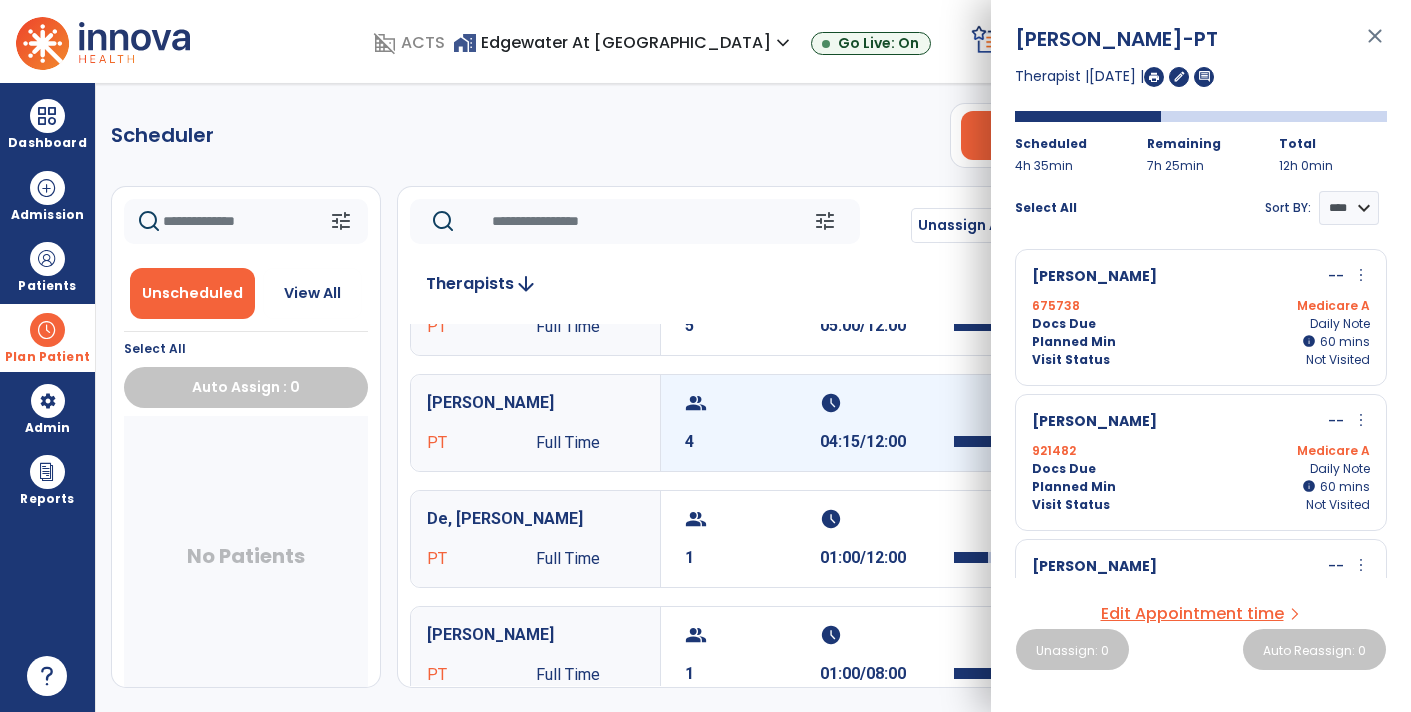 click on "4" at bounding box center (752, 442) 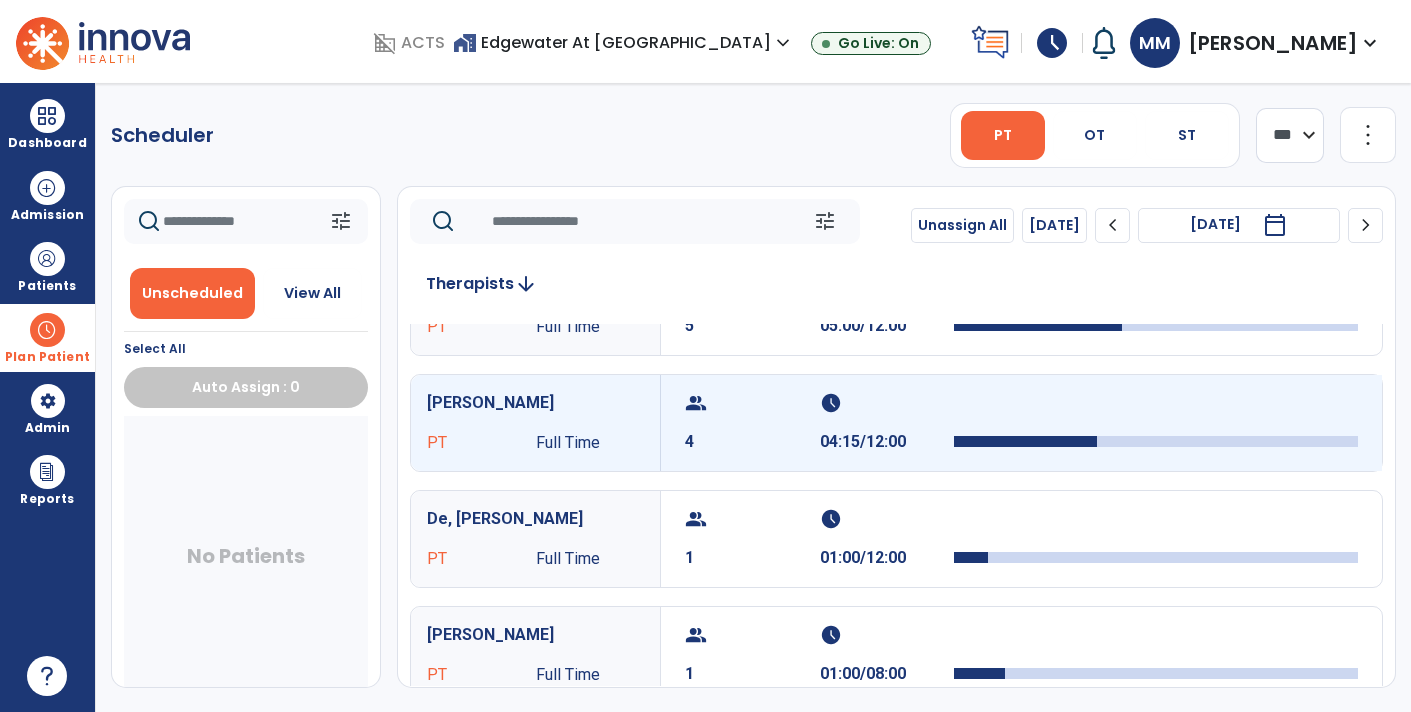 click on "4" at bounding box center (752, 442) 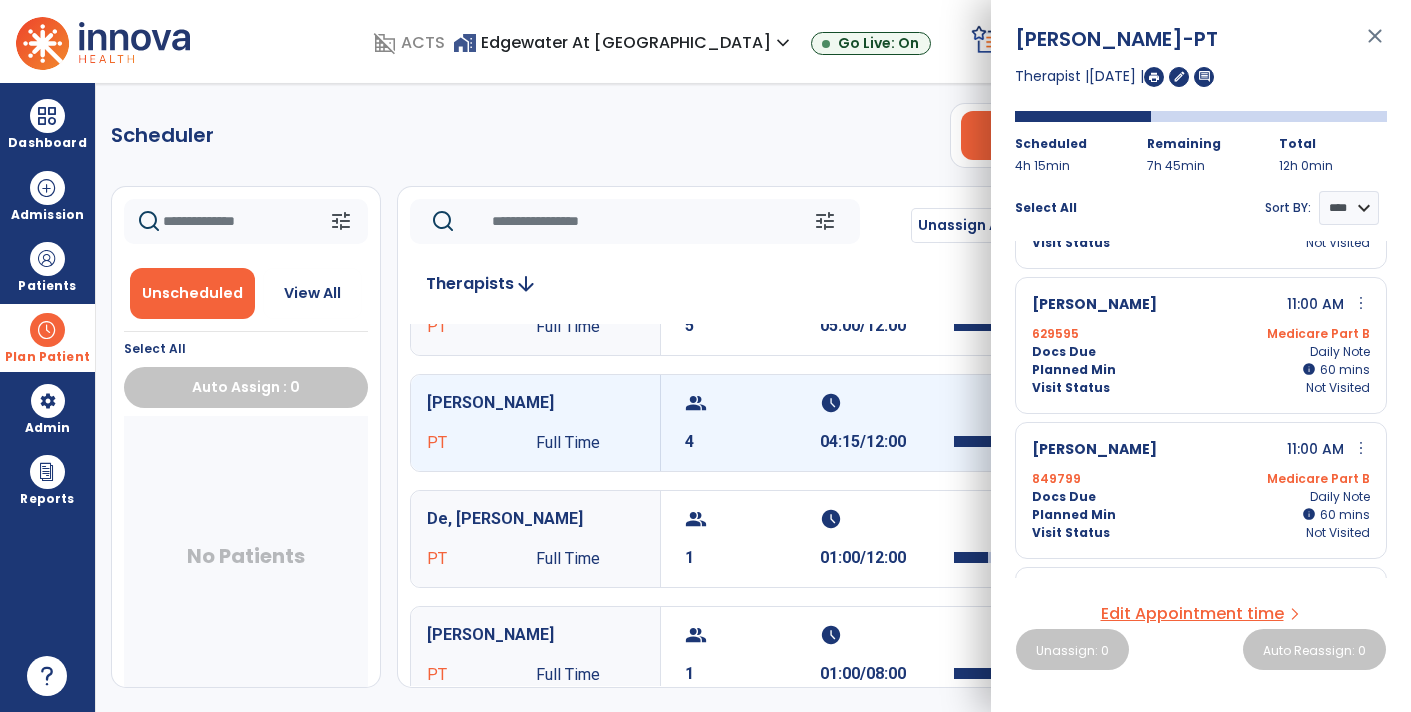 scroll, scrollTop: 238, scrollLeft: 0, axis: vertical 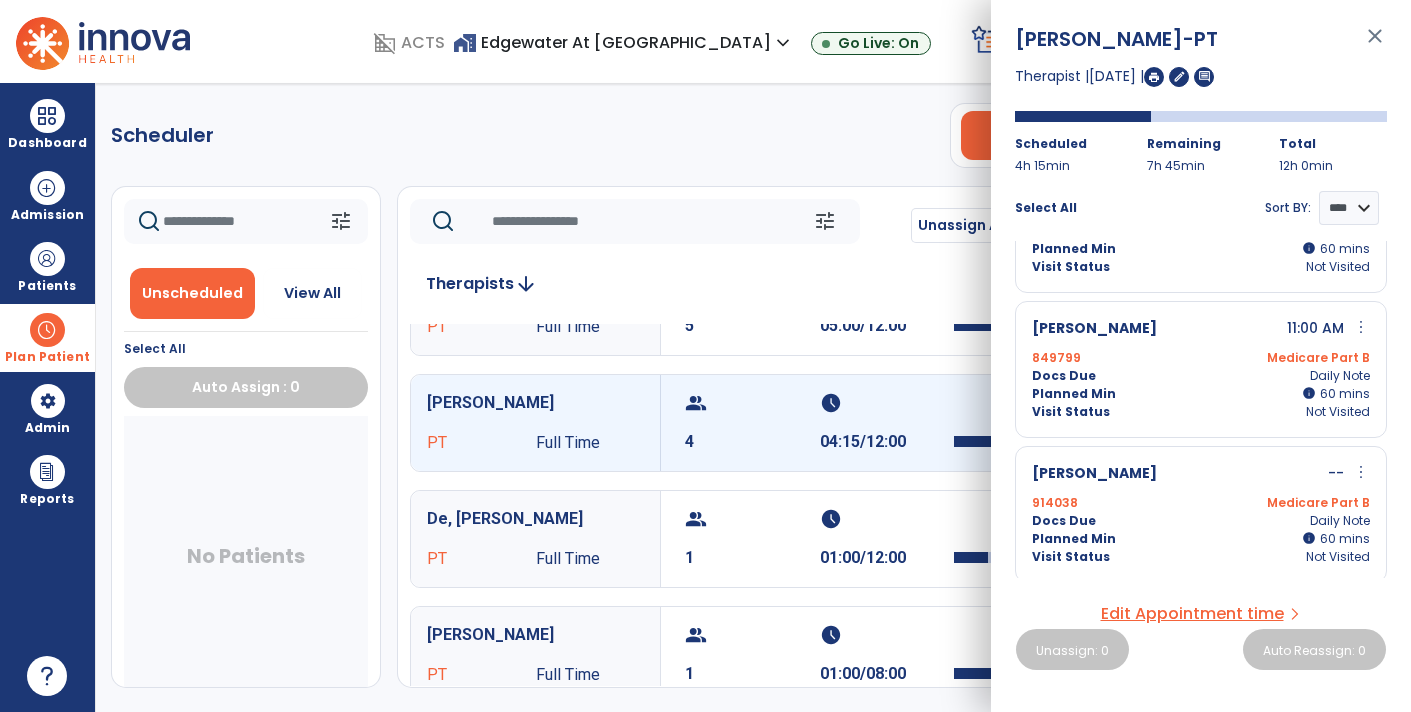 click on "close" at bounding box center [1375, 45] 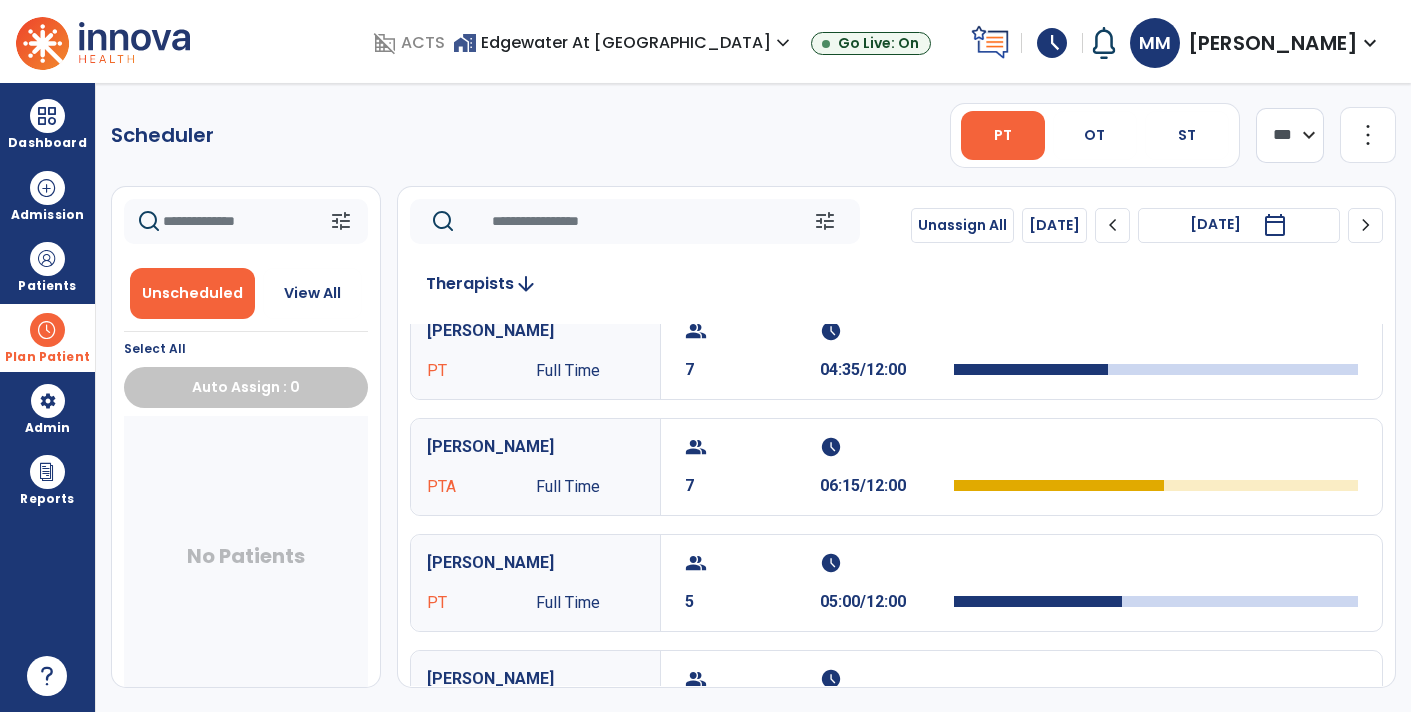 scroll, scrollTop: 0, scrollLeft: 0, axis: both 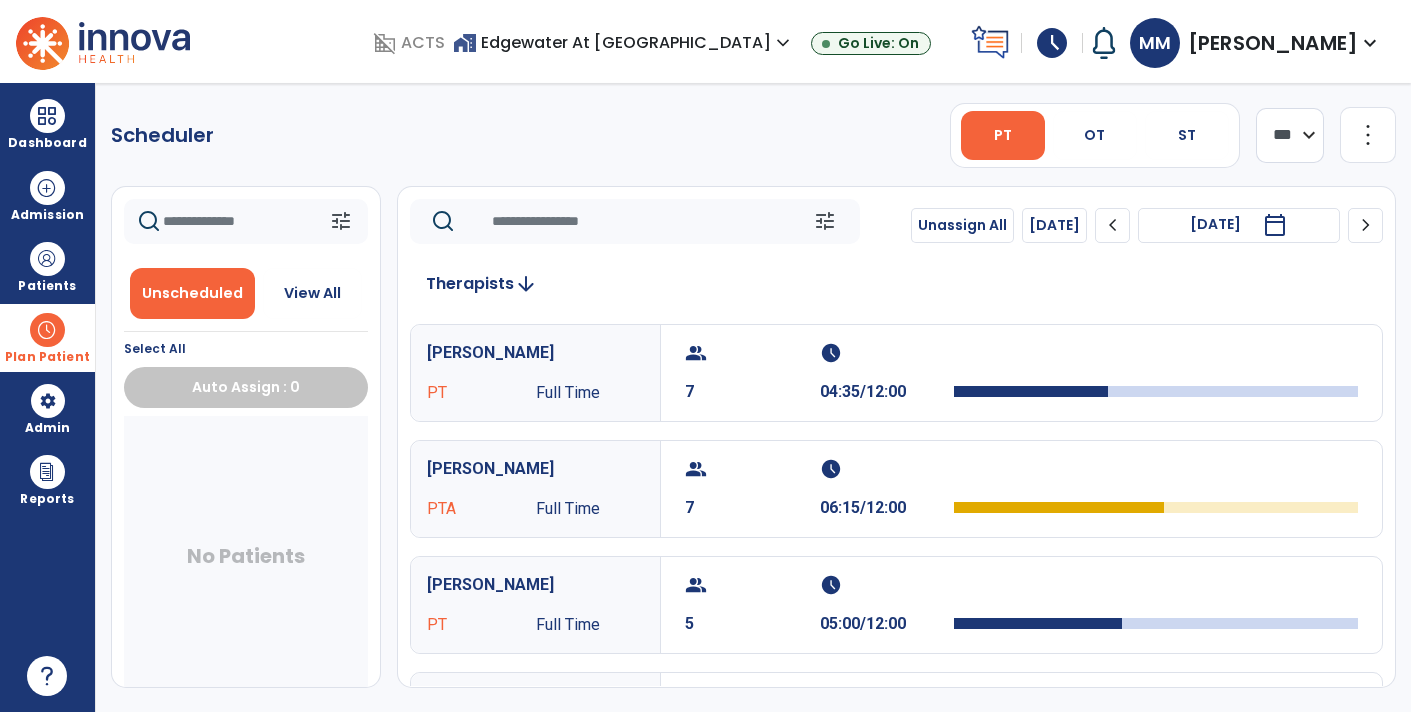 click on "calendar_today" at bounding box center [1275, 225] 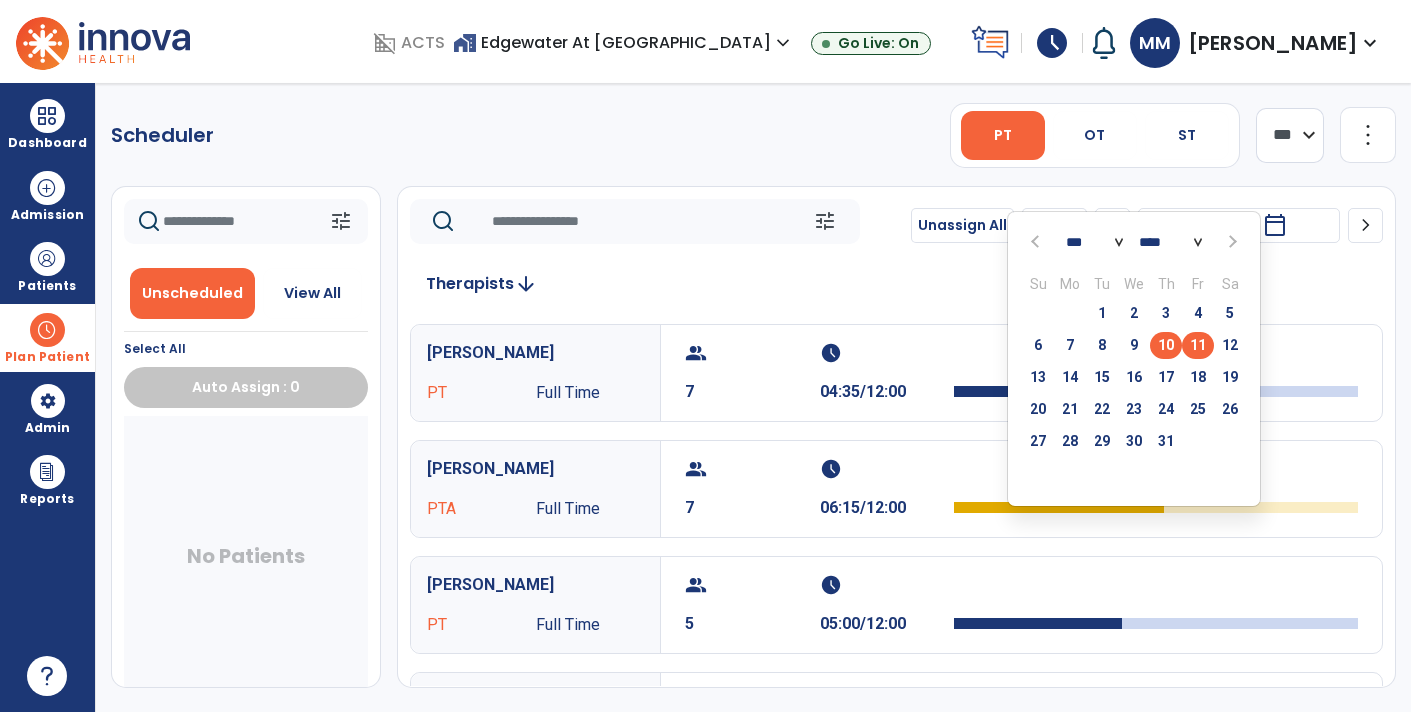 click on "10" at bounding box center [1166, 345] 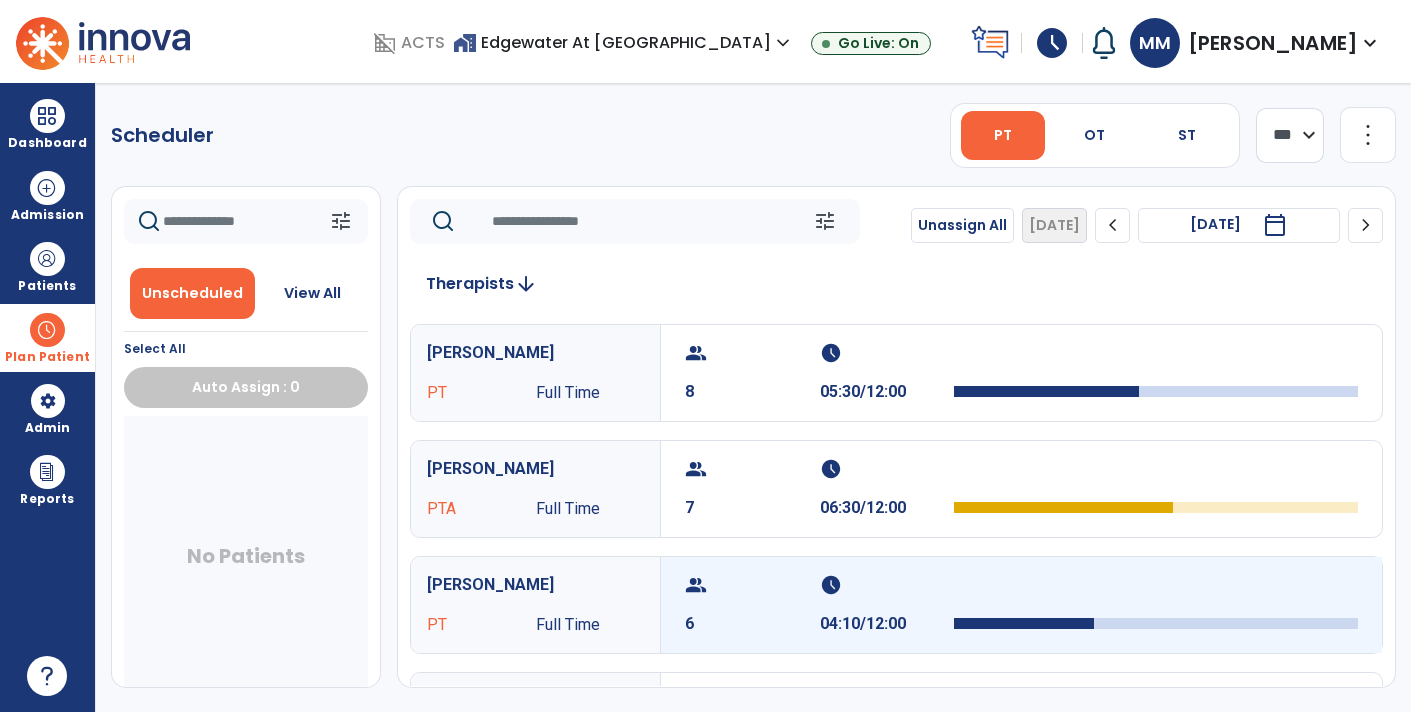 click on "6" at bounding box center (752, 624) 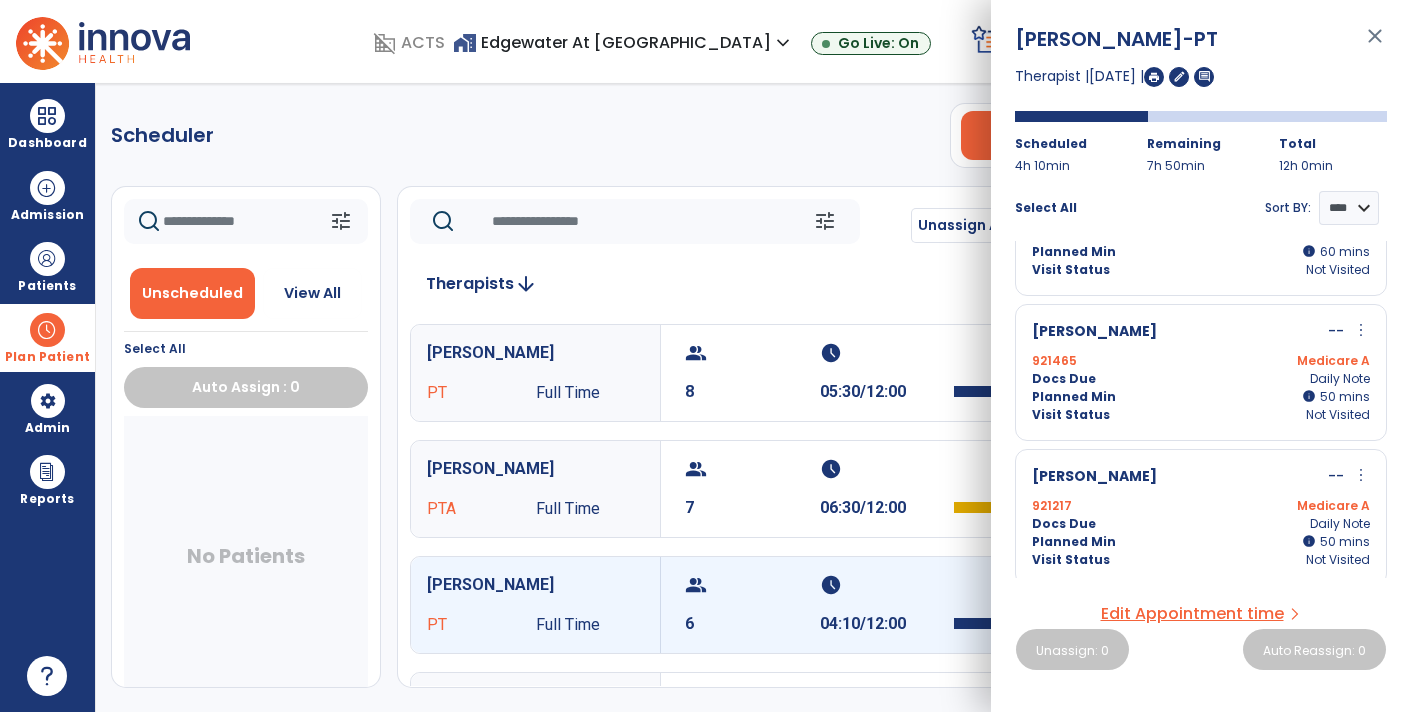 scroll, scrollTop: 91, scrollLeft: 0, axis: vertical 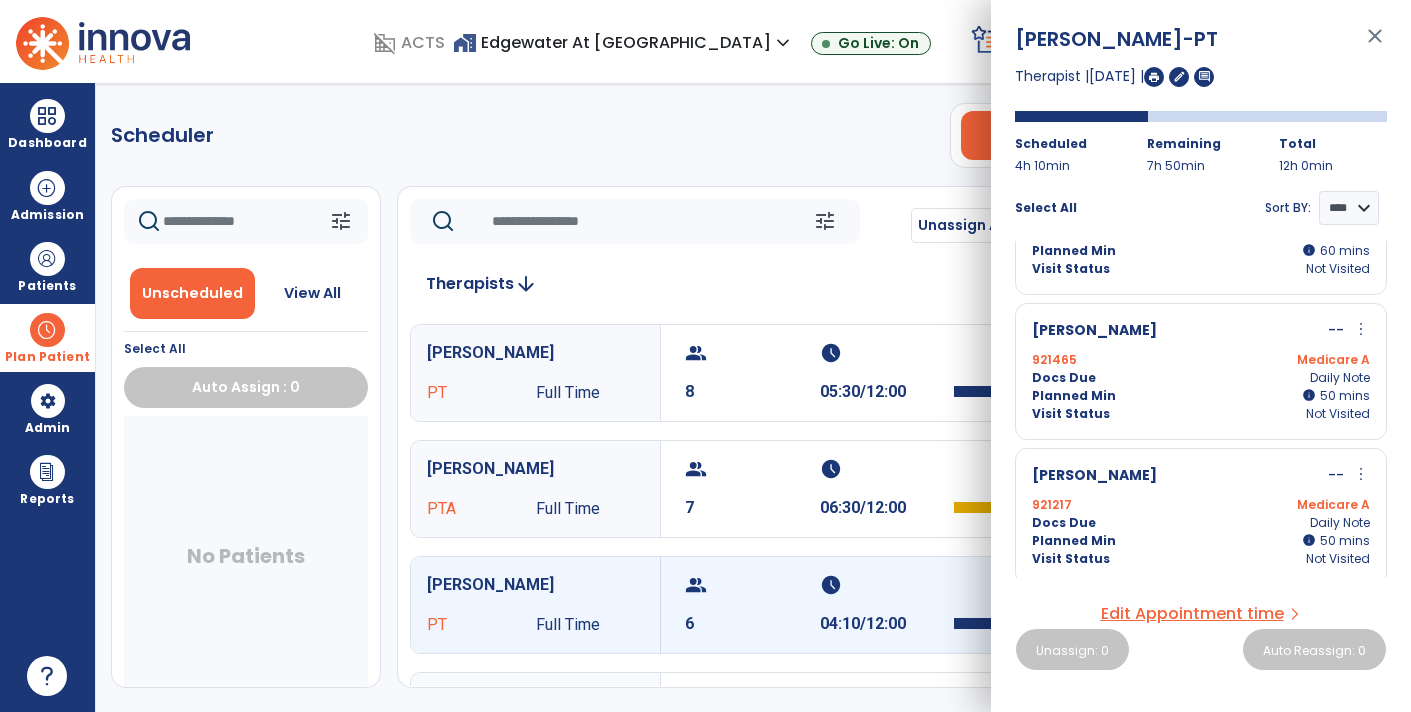 click on "more_vert" at bounding box center [1361, 329] 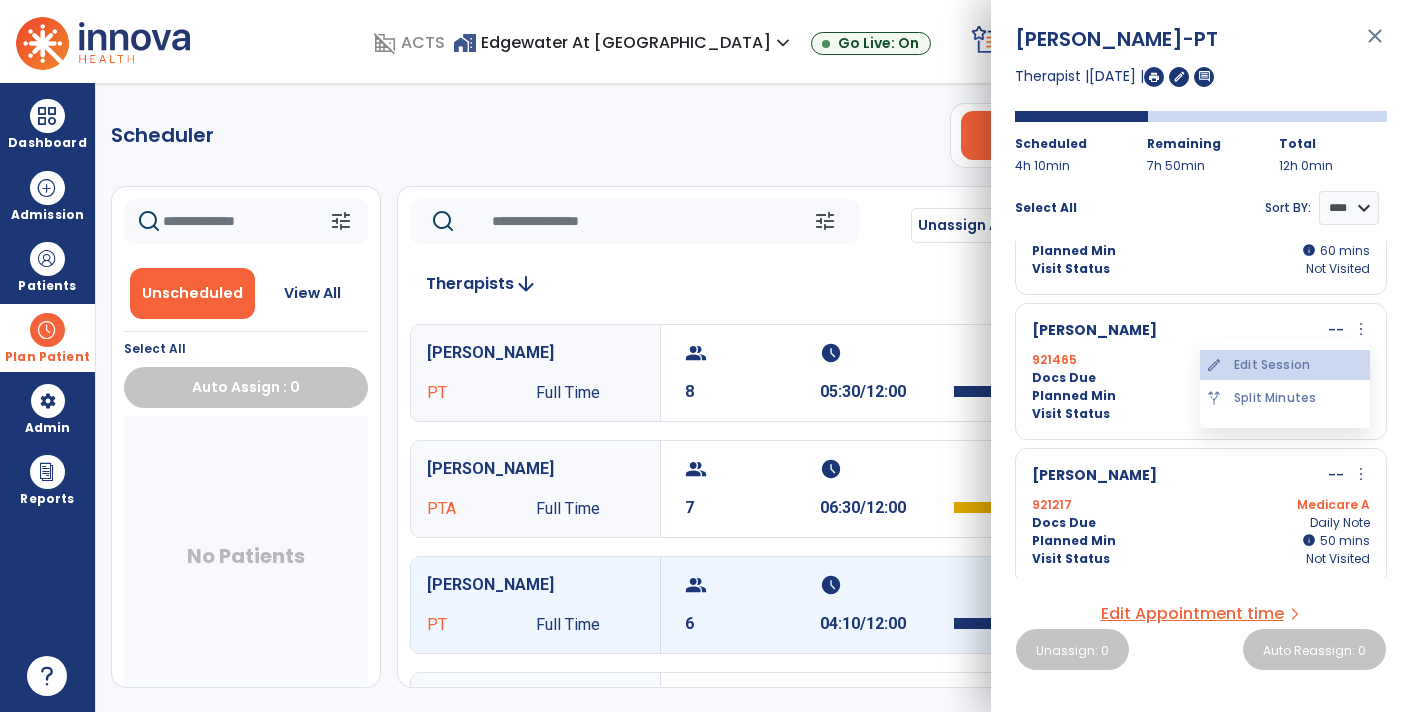 click on "edit   Edit Session" at bounding box center [1285, 365] 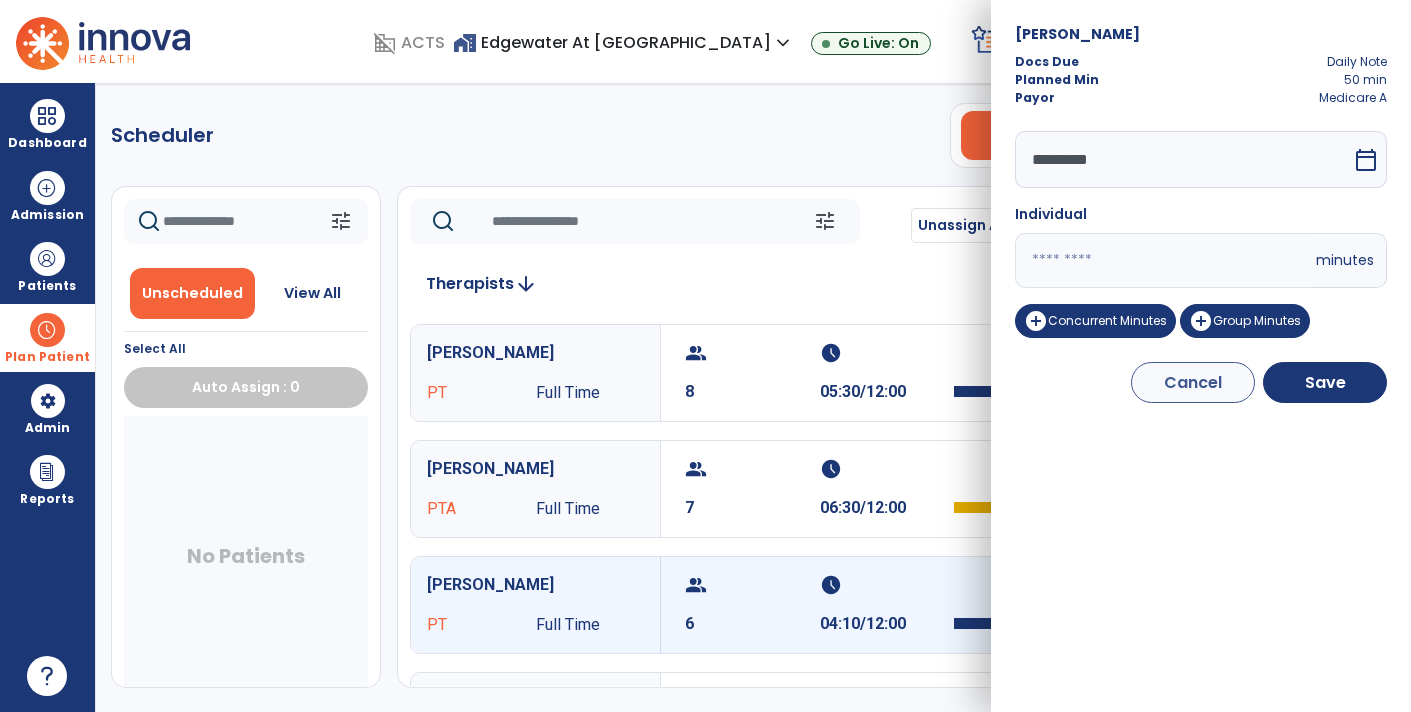 click on "**" at bounding box center [1163, 260] 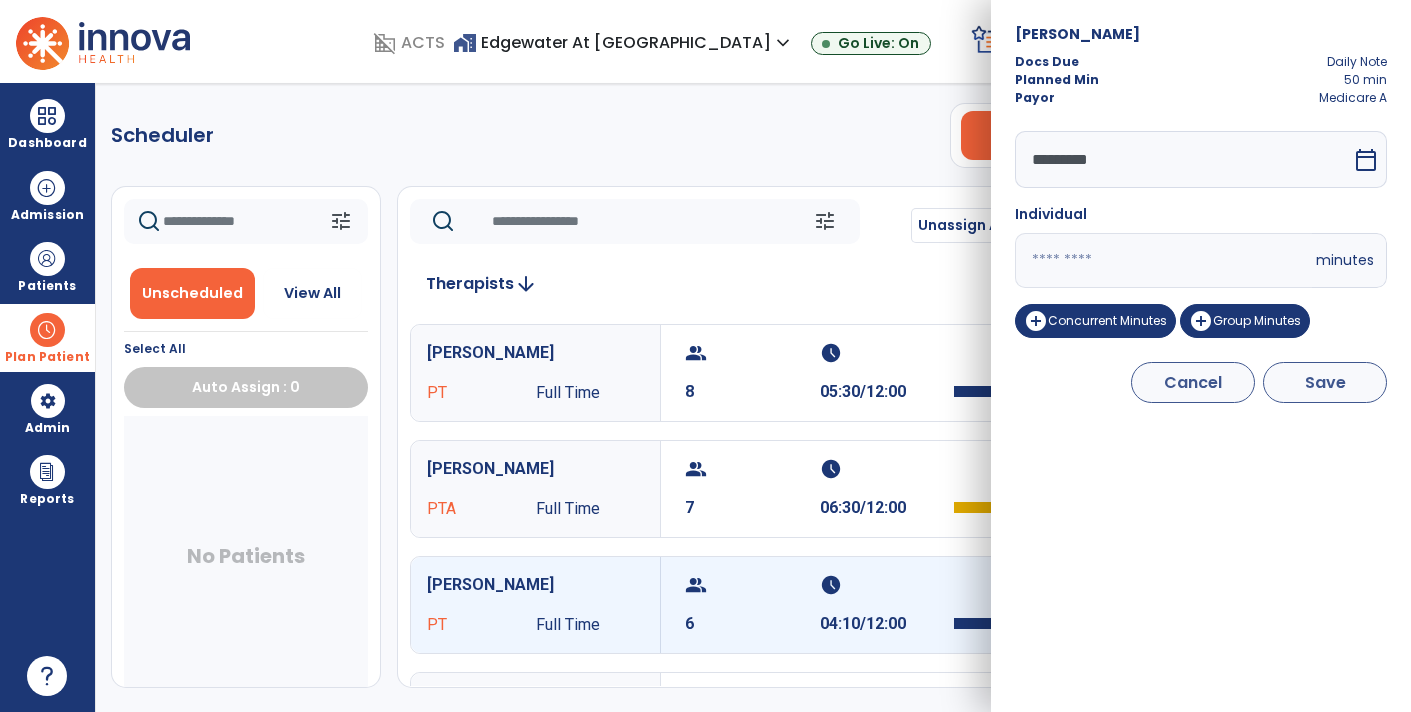 type on "**" 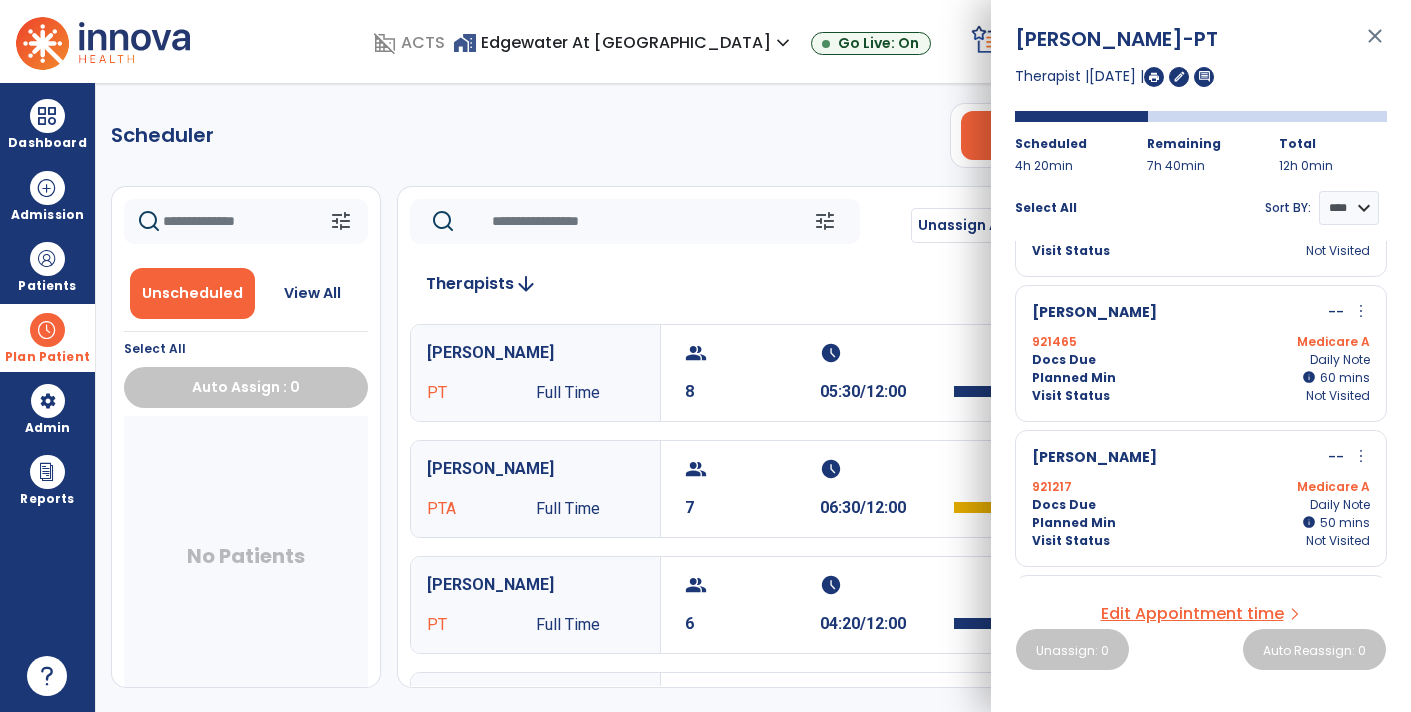 scroll, scrollTop: 110, scrollLeft: 0, axis: vertical 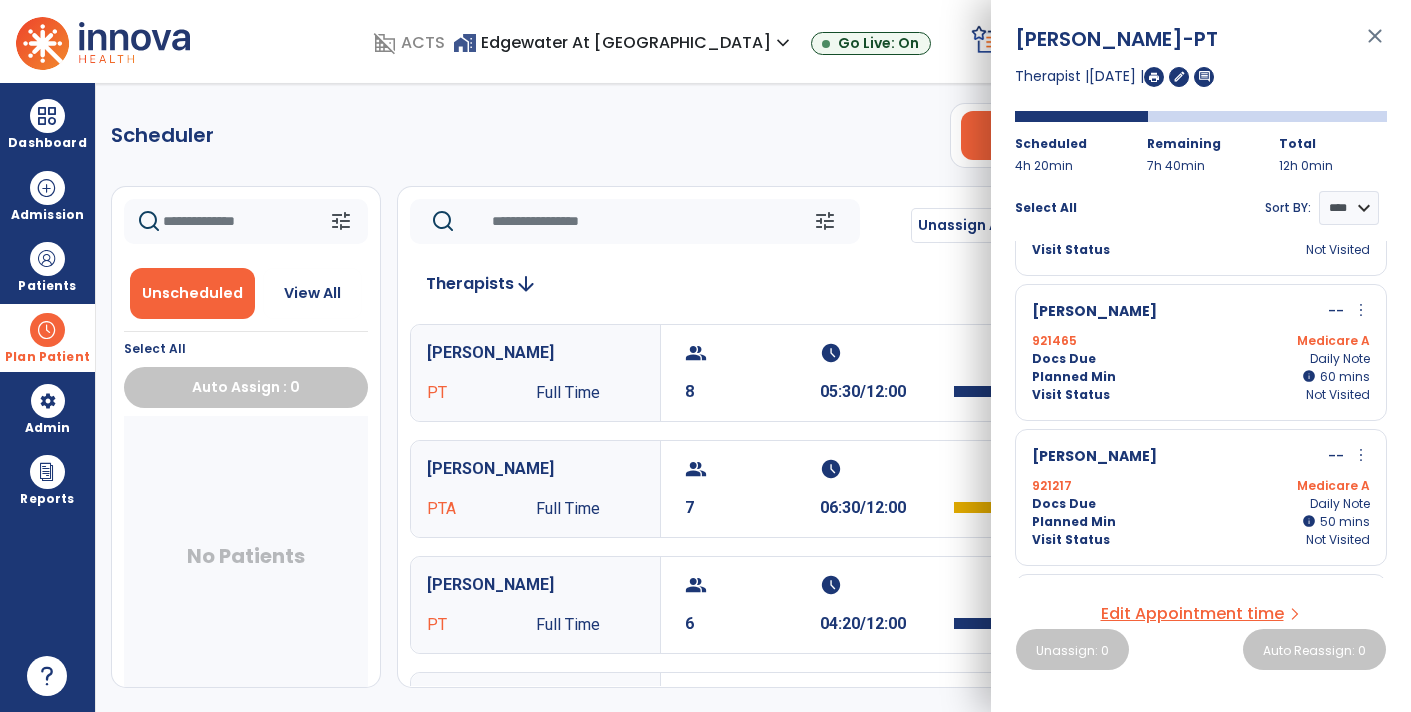 click on "more_vert" at bounding box center [1361, 455] 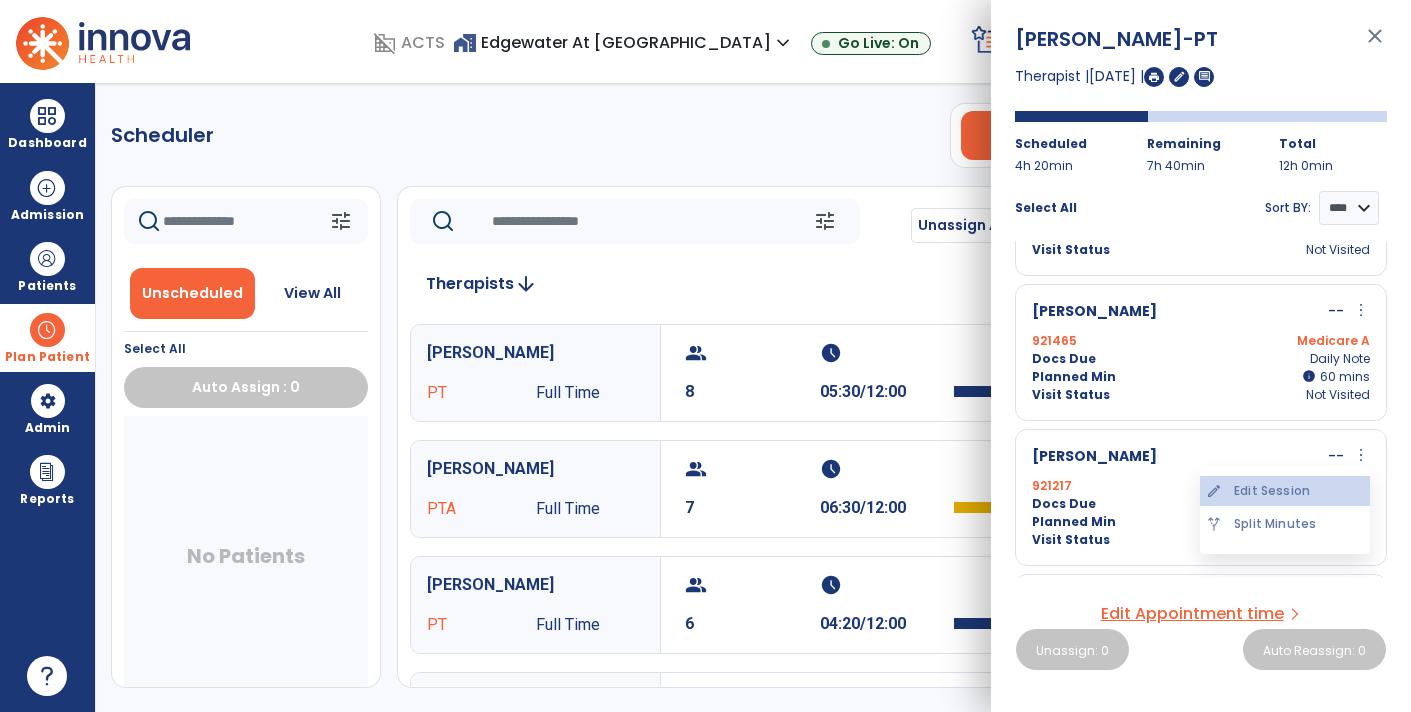 click on "edit   Edit Session" at bounding box center (1285, 491) 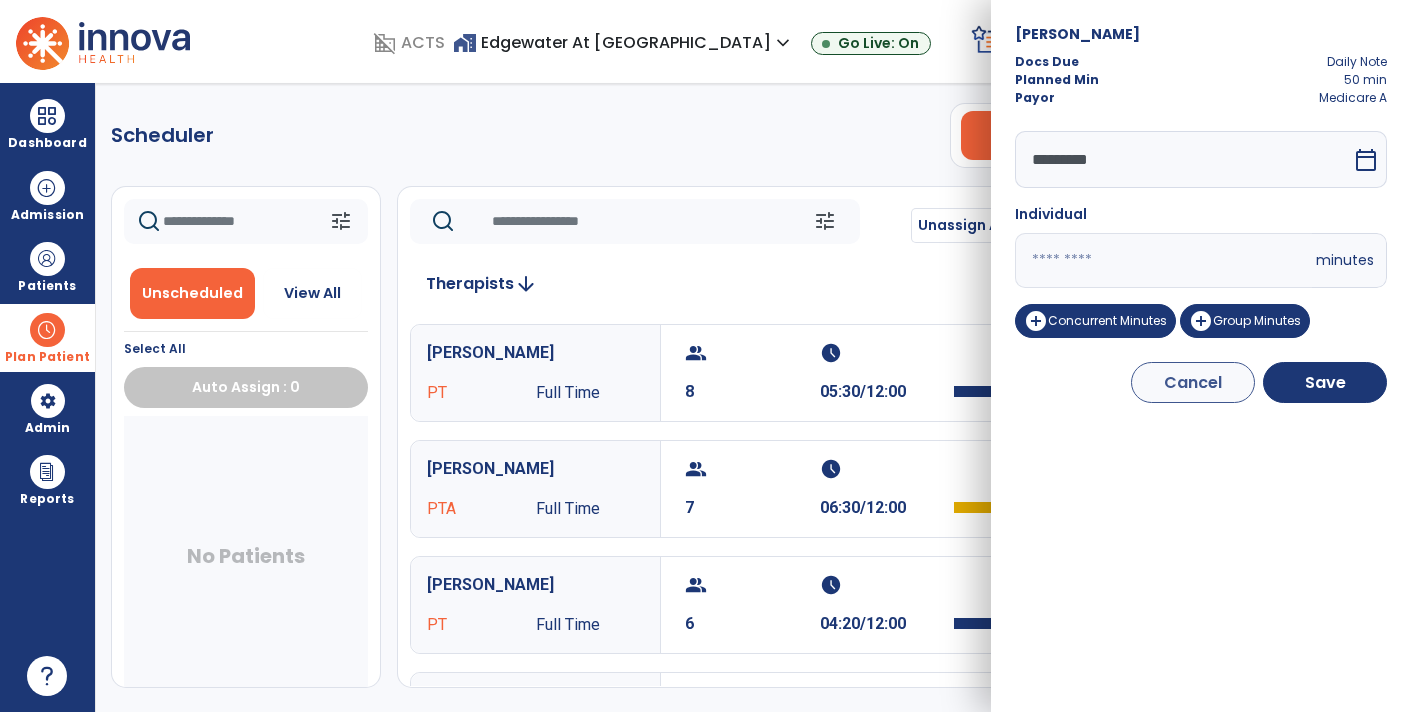 click on "**" at bounding box center (1163, 260) 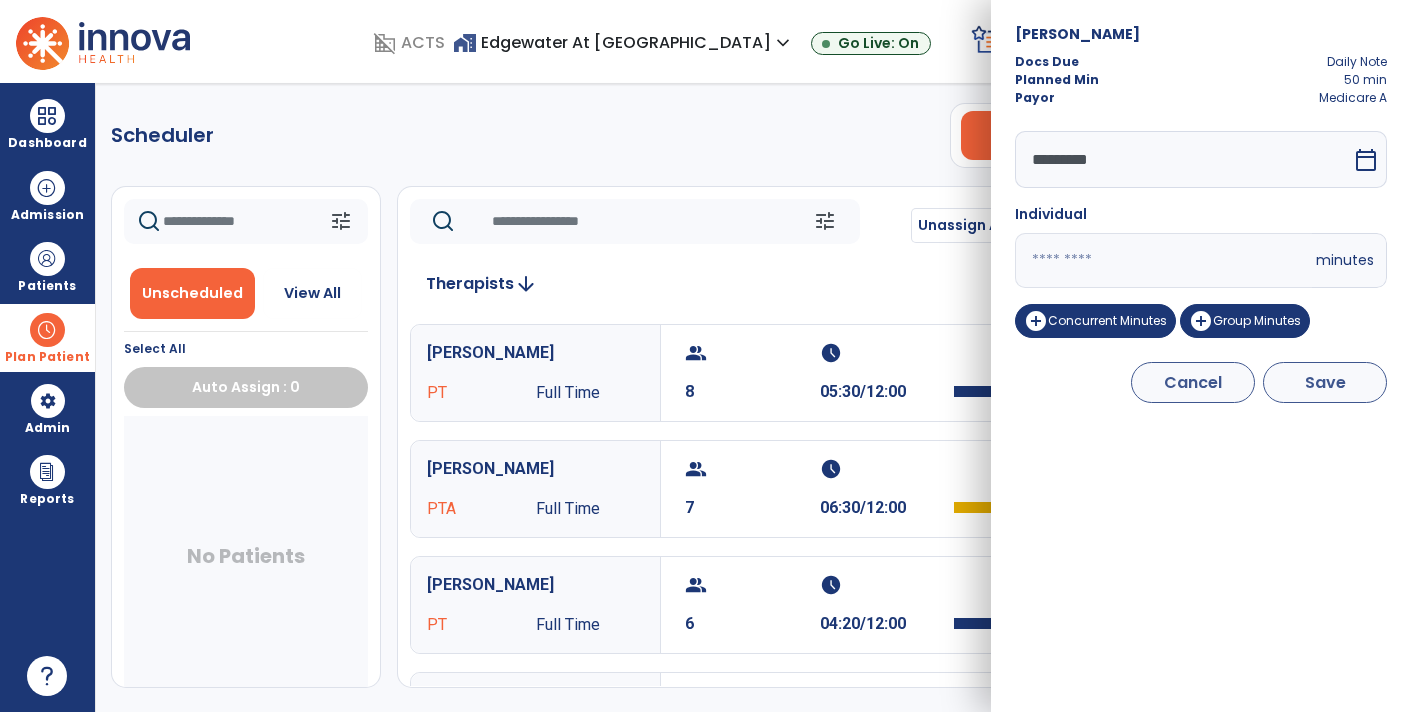 type on "**" 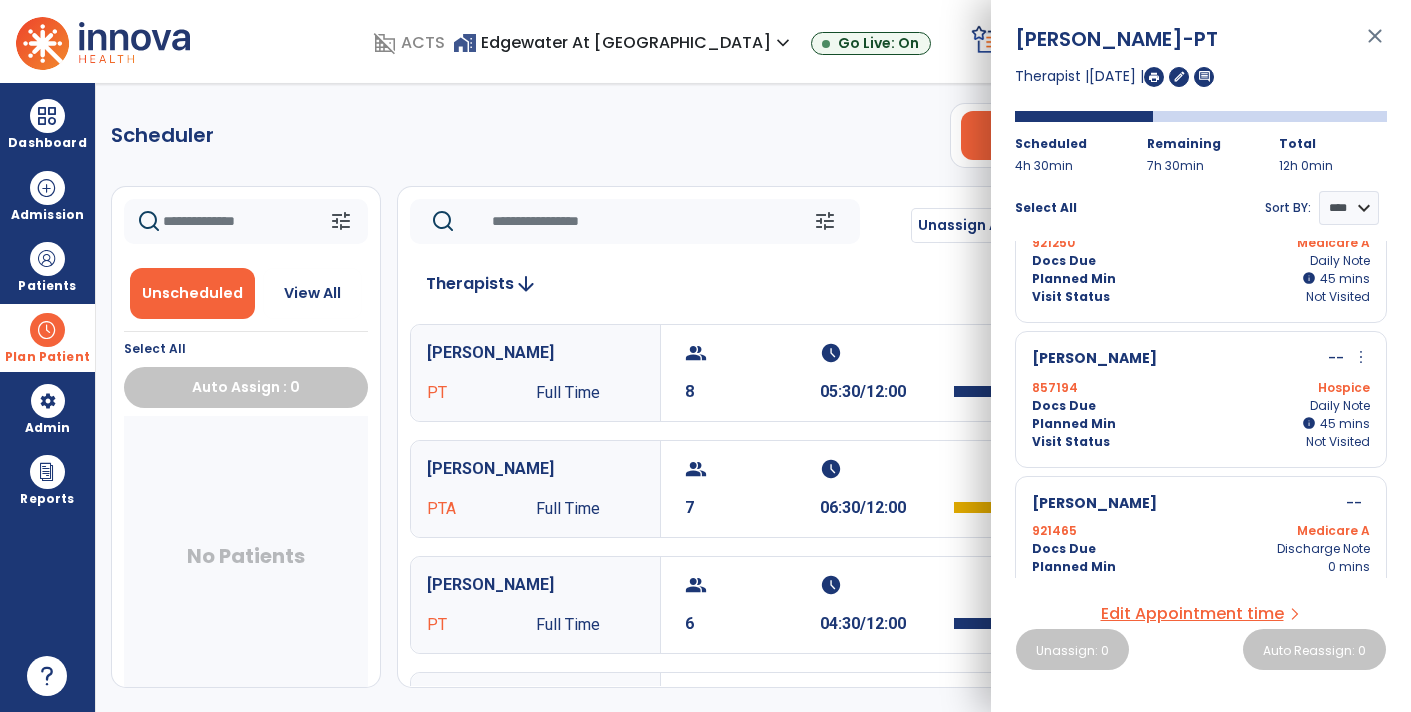 scroll, scrollTop: 496, scrollLeft: 0, axis: vertical 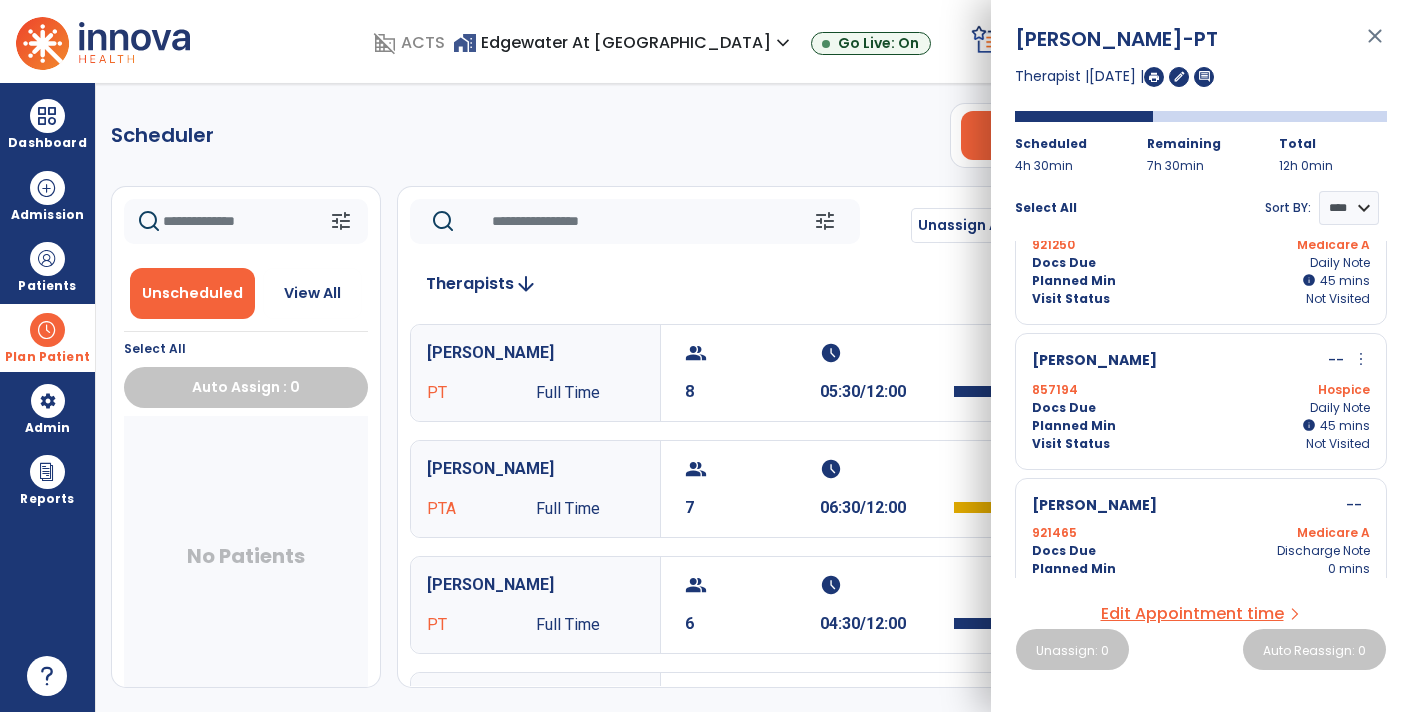 click on "45 mins" at bounding box center [1345, 426] 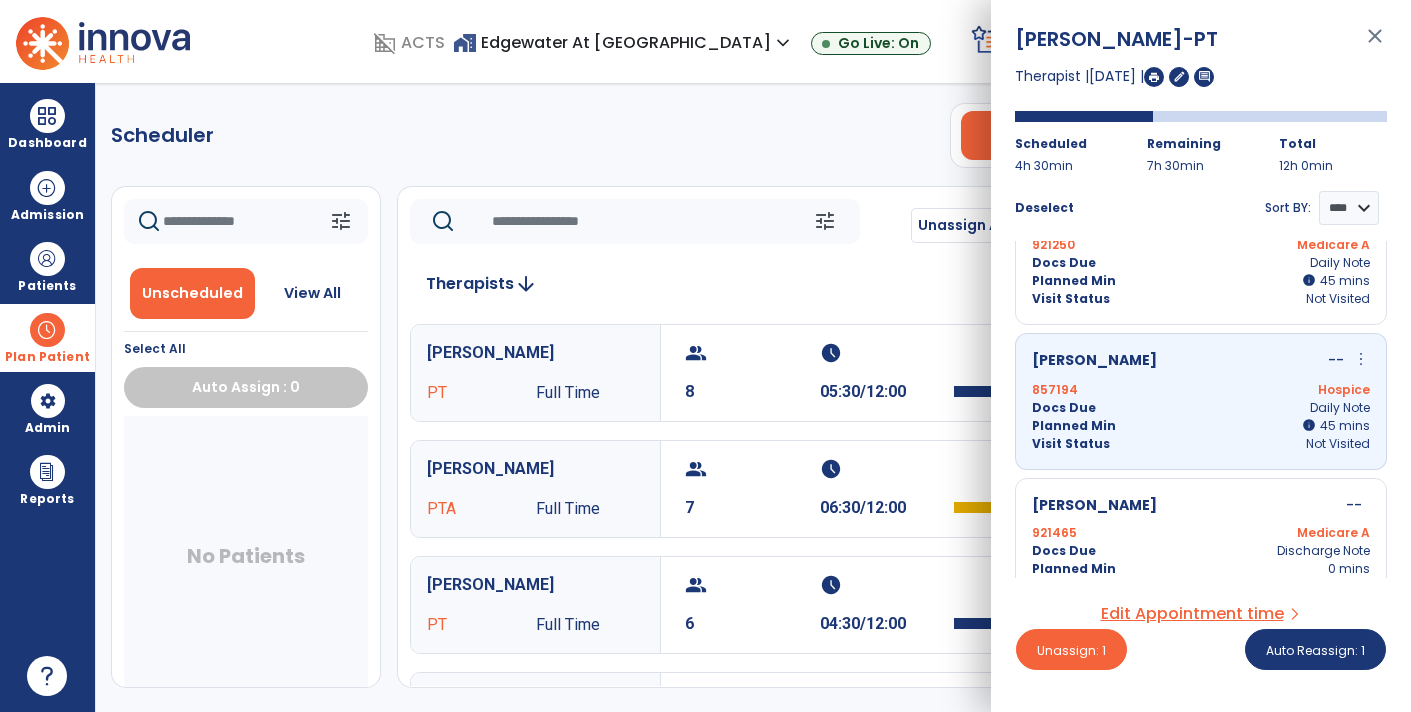 click on "more_vert" at bounding box center [1361, 359] 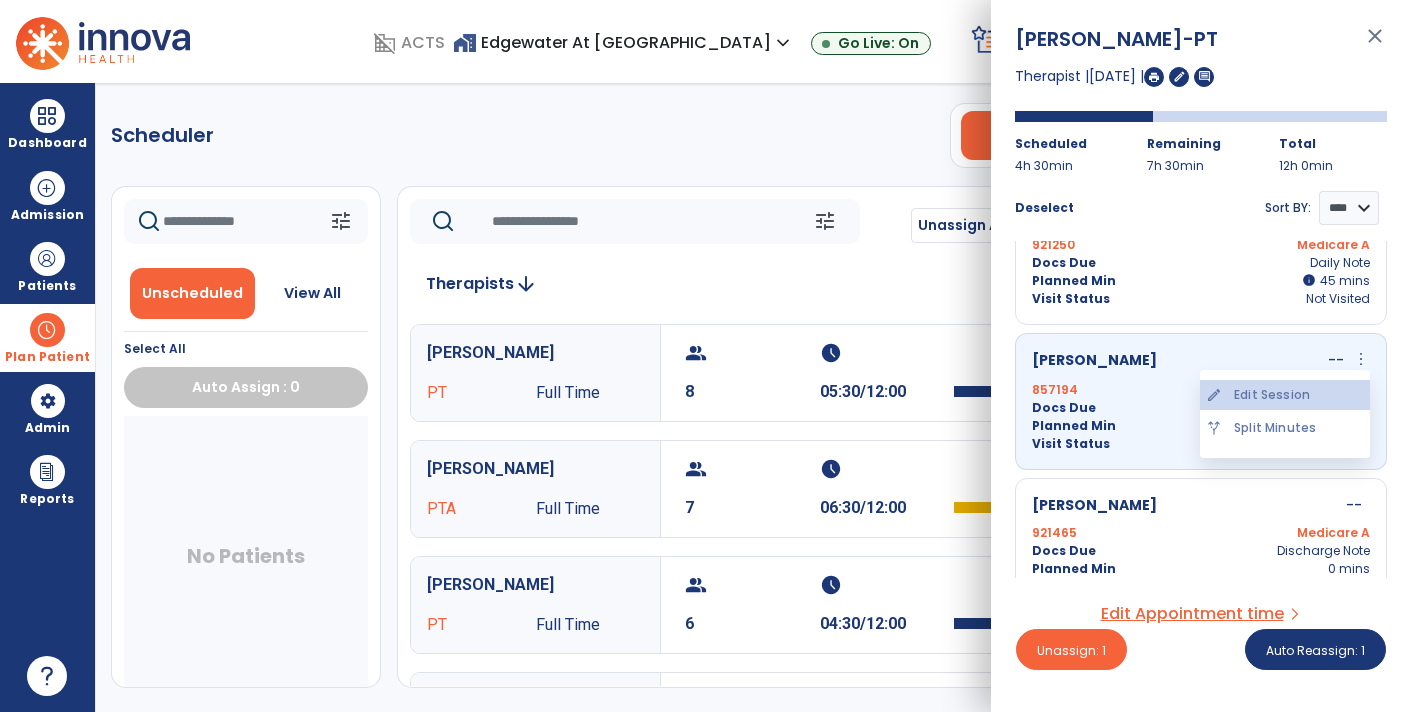 click on "edit   Edit Session" at bounding box center [1285, 395] 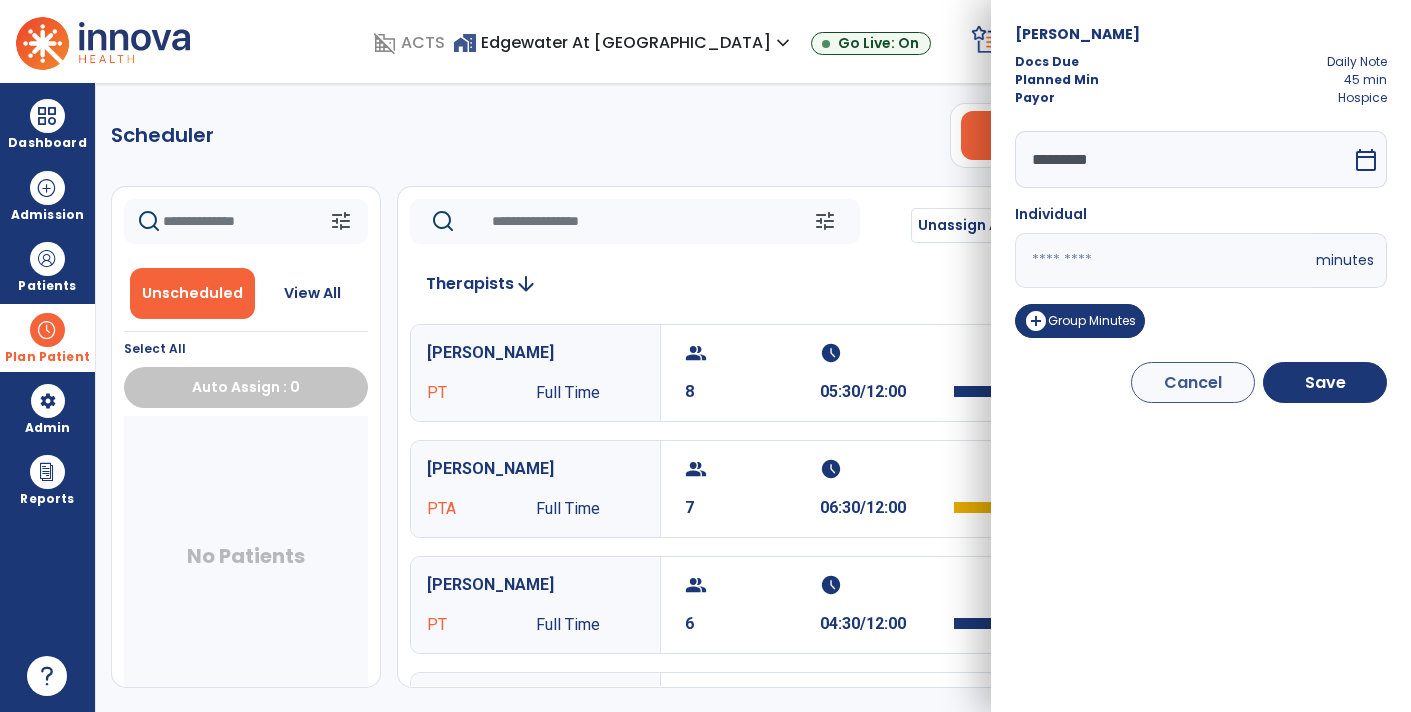 click on "**" at bounding box center (1163, 260) 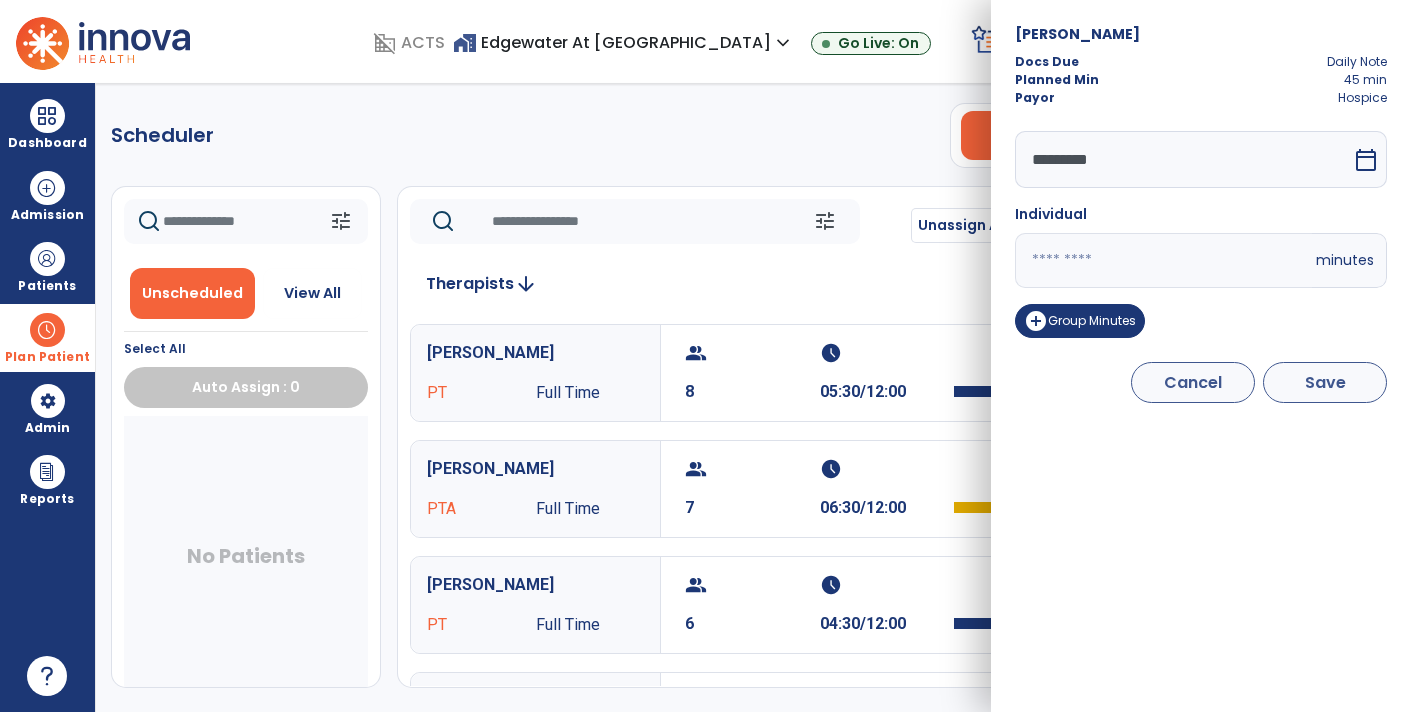 type on "**" 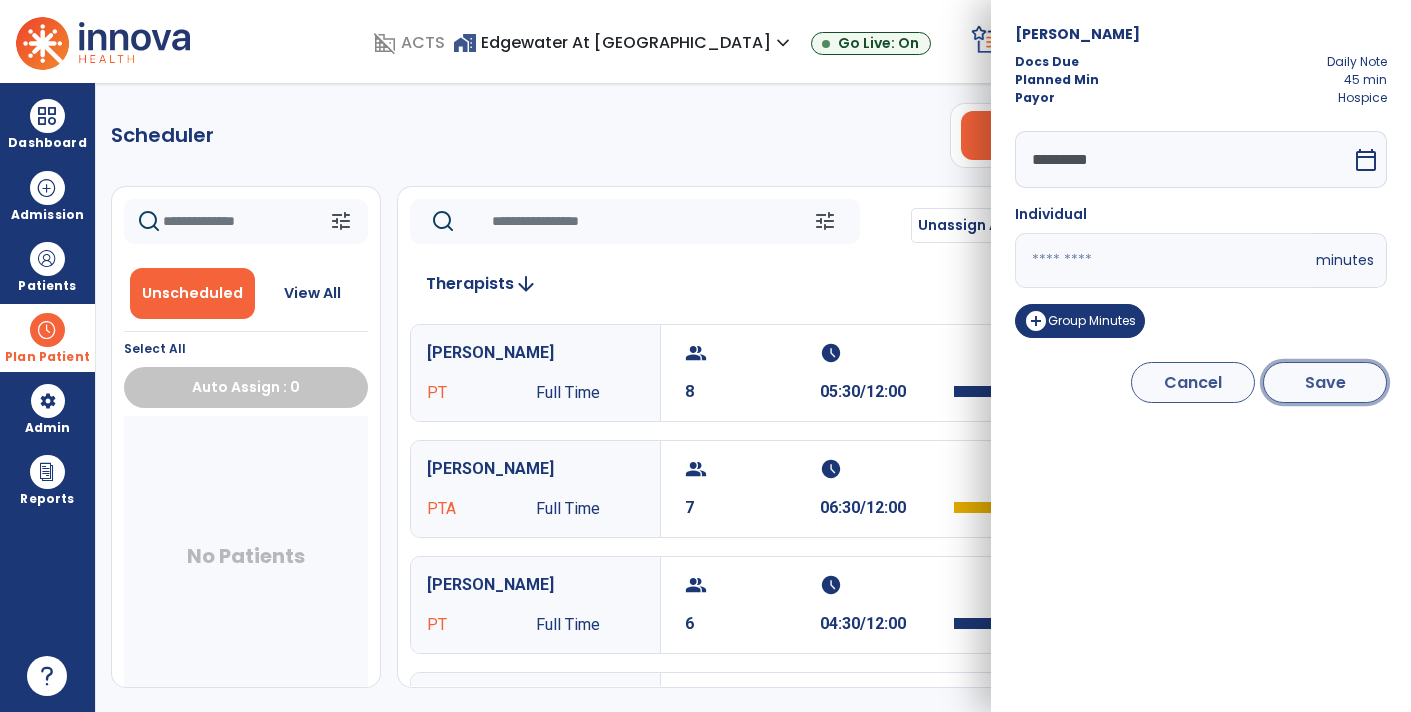 click on "Save" at bounding box center (1325, 382) 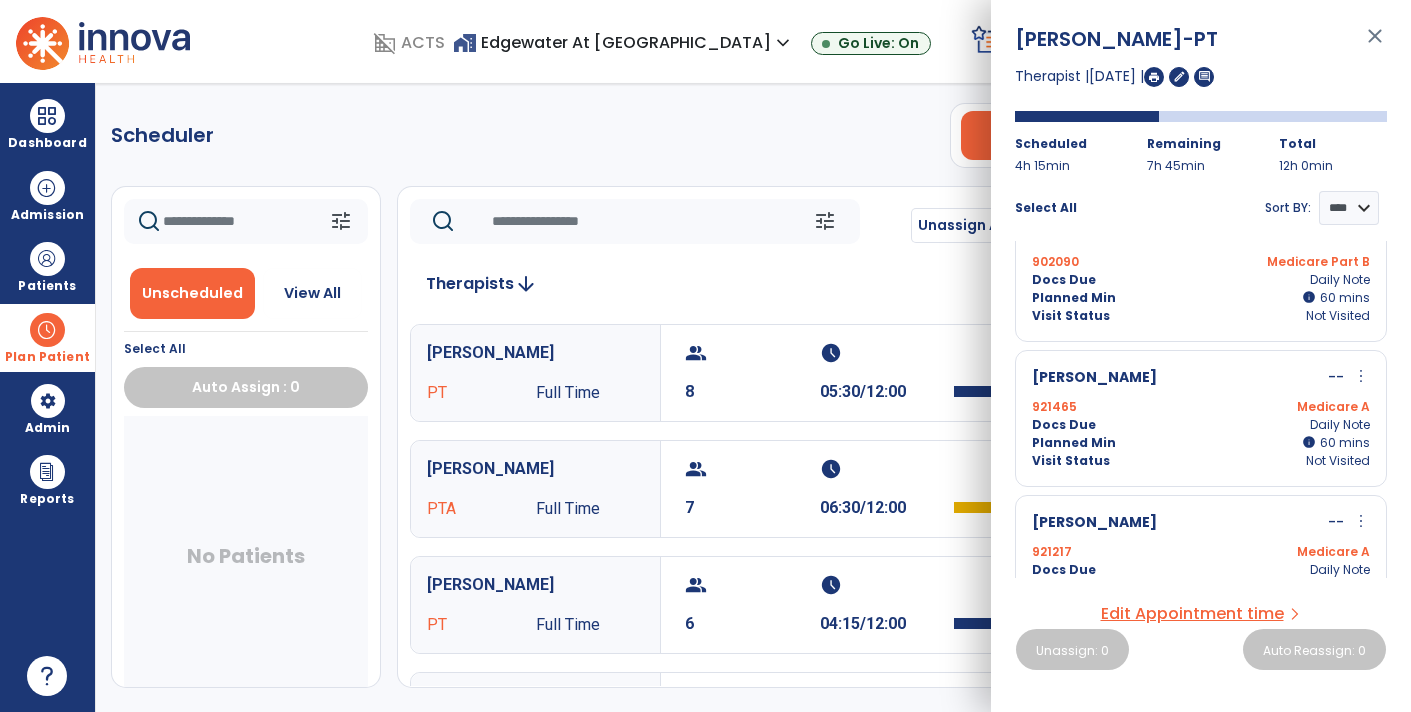 scroll, scrollTop: 0, scrollLeft: 0, axis: both 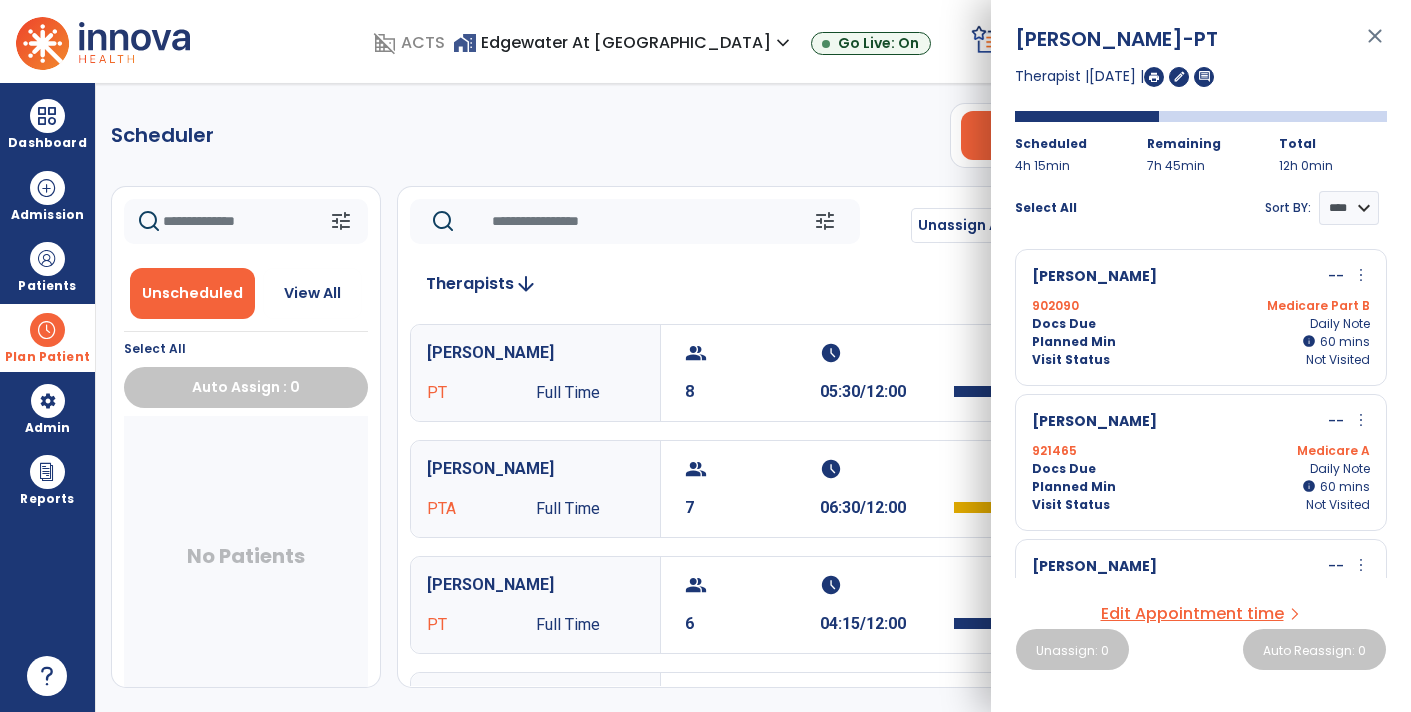 click on "Scheduler   PT   OT   ST  **** *** more_vert  Manage Labor   View All Therapists   Print" 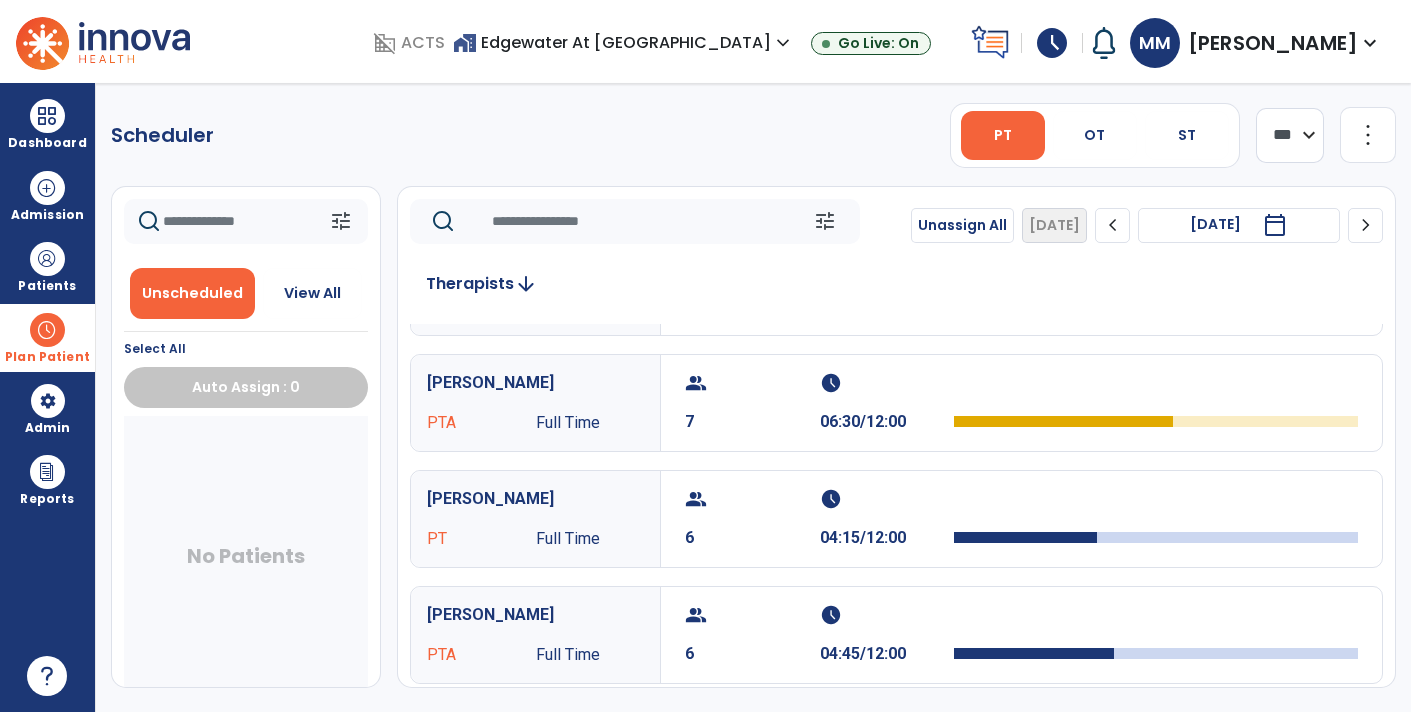 scroll, scrollTop: 85, scrollLeft: 0, axis: vertical 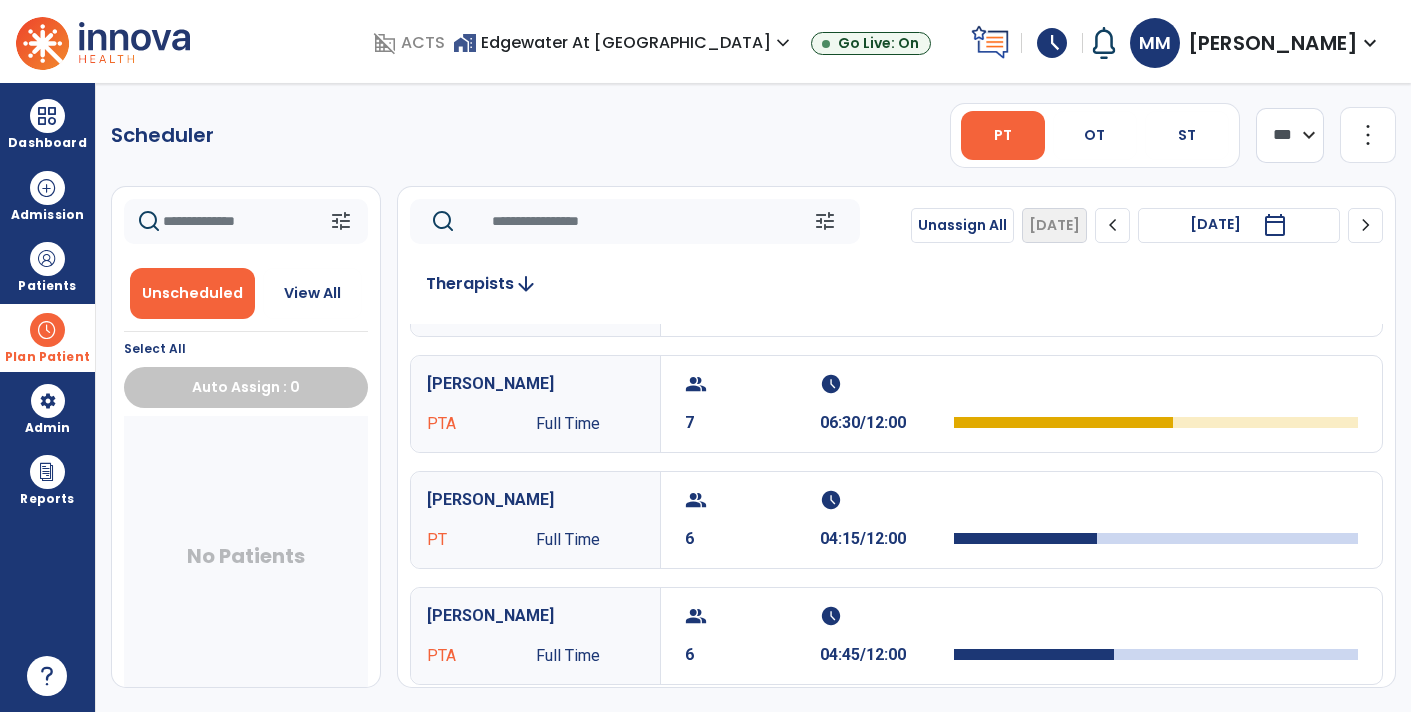 click on "calendar_today" at bounding box center [1275, 225] 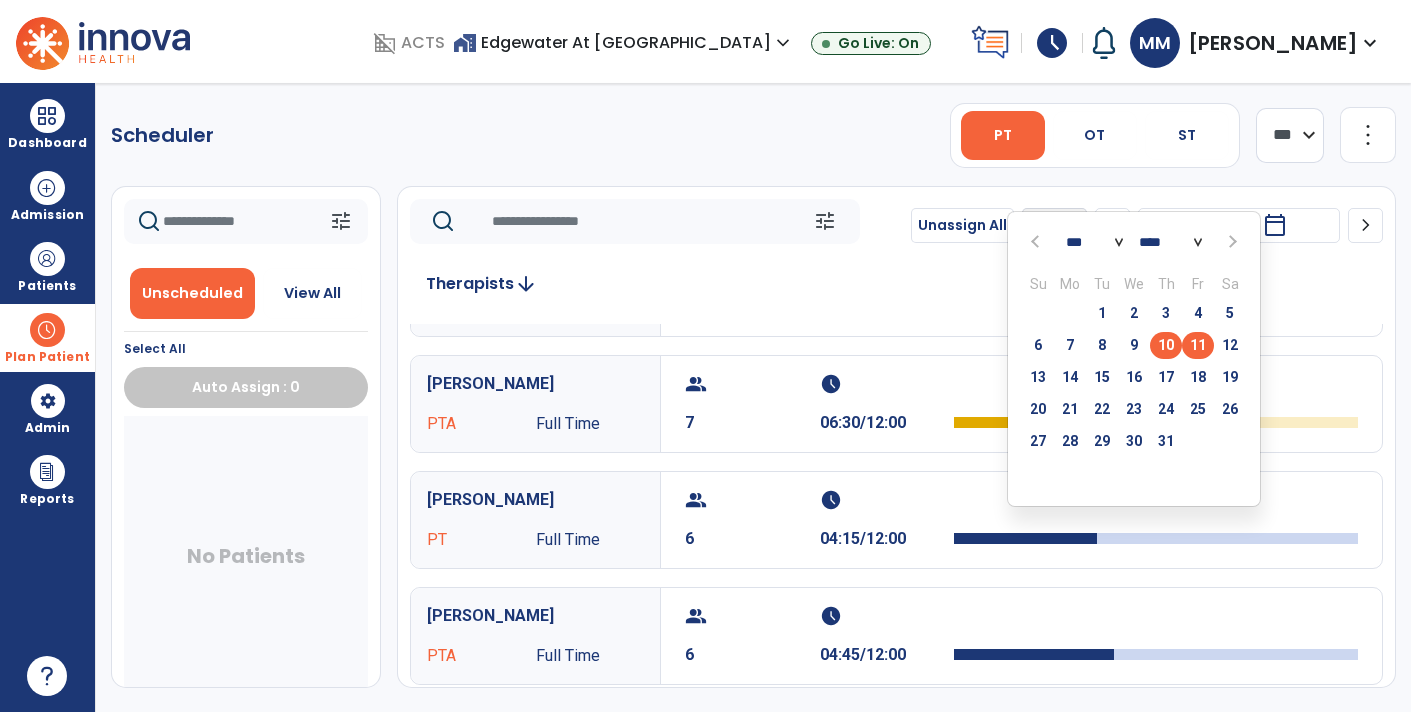 click on "11" at bounding box center [1198, 345] 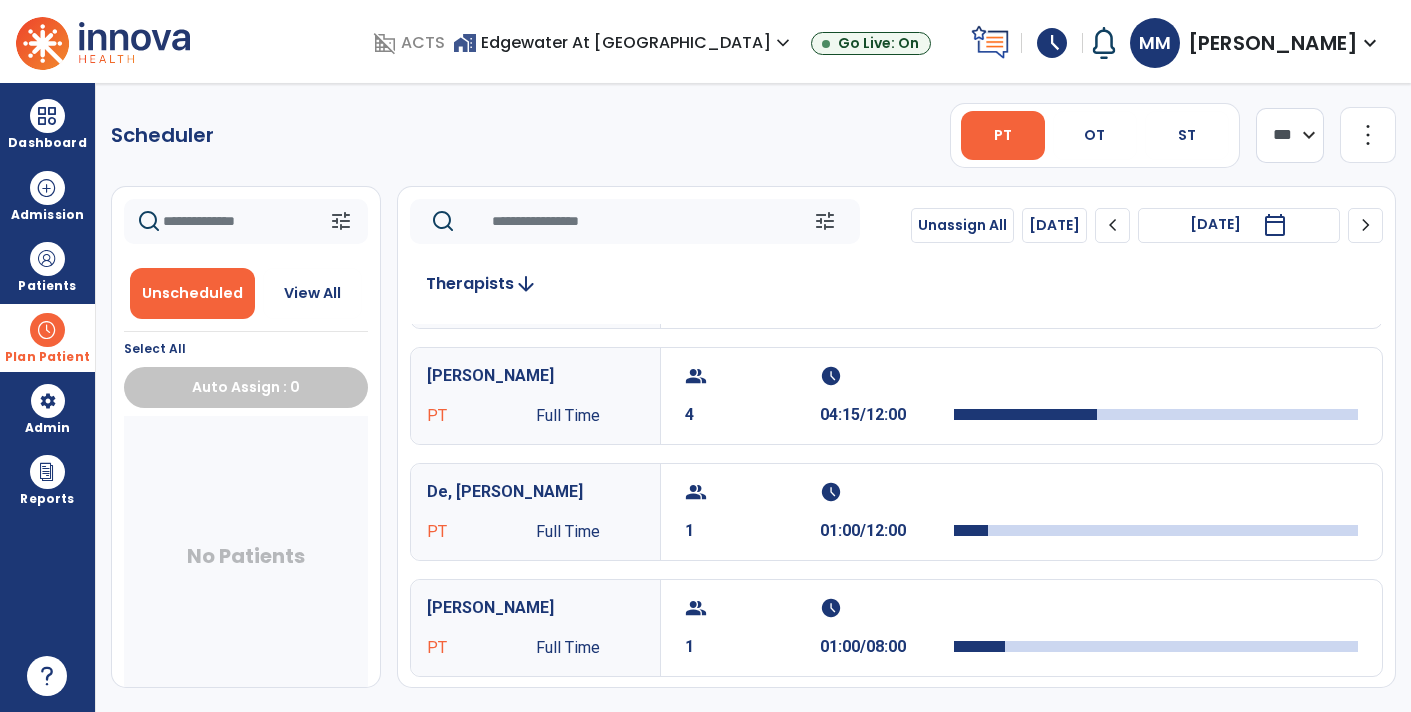 scroll, scrollTop: 0, scrollLeft: 0, axis: both 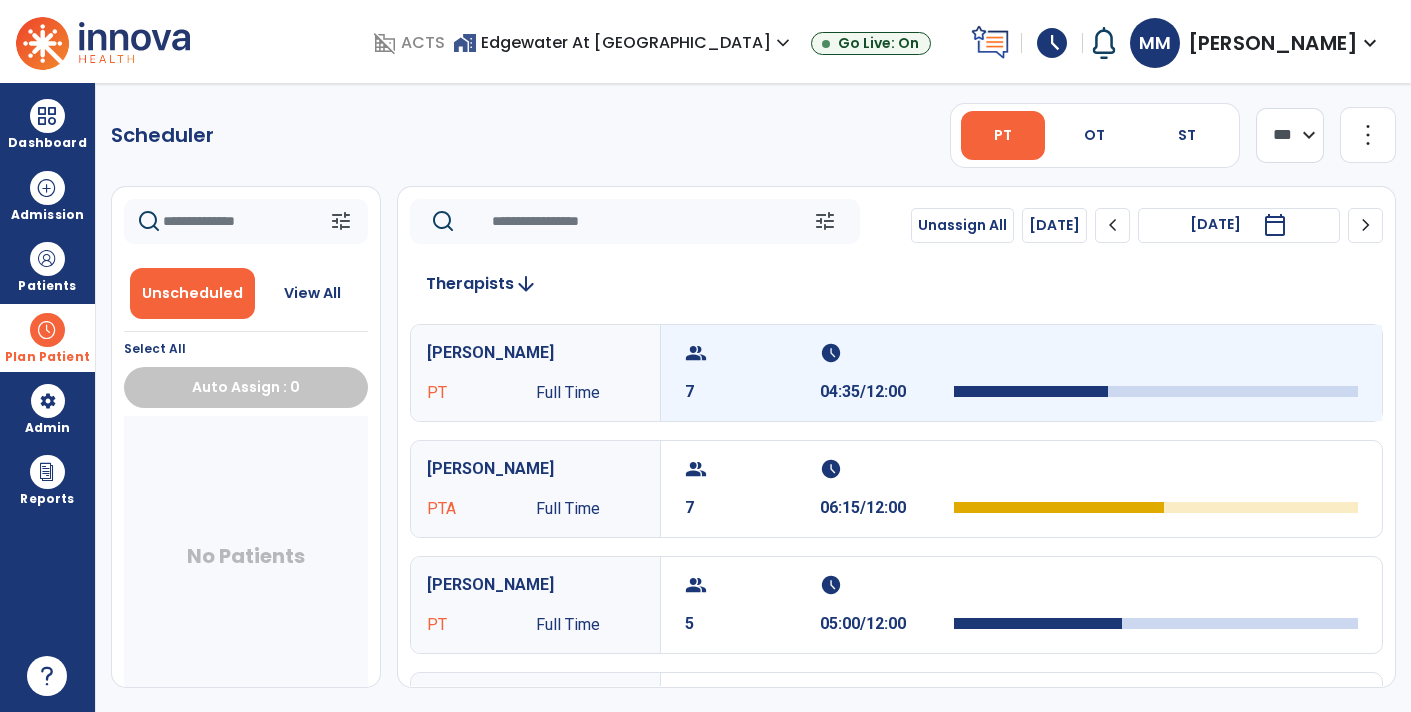 click on "7" at bounding box center [752, 392] 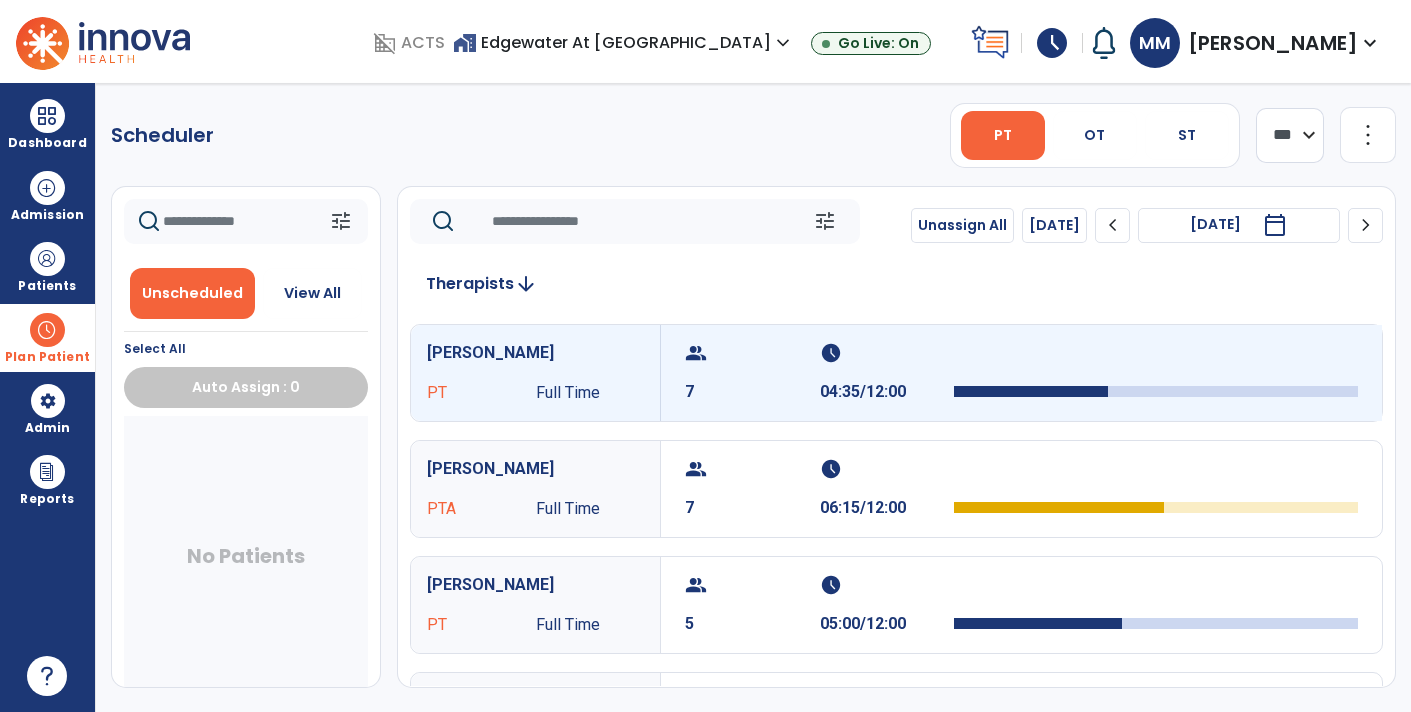 click on "7" at bounding box center (752, 392) 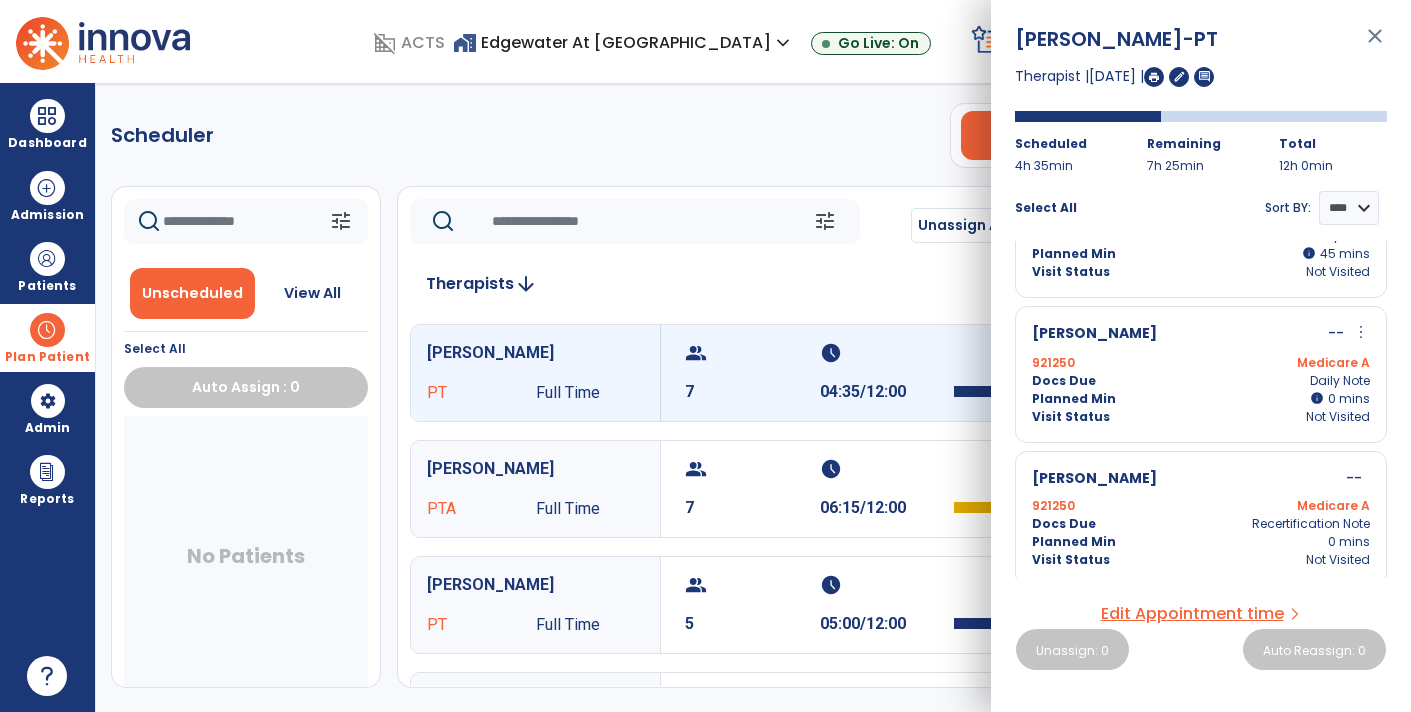 scroll, scrollTop: 576, scrollLeft: 0, axis: vertical 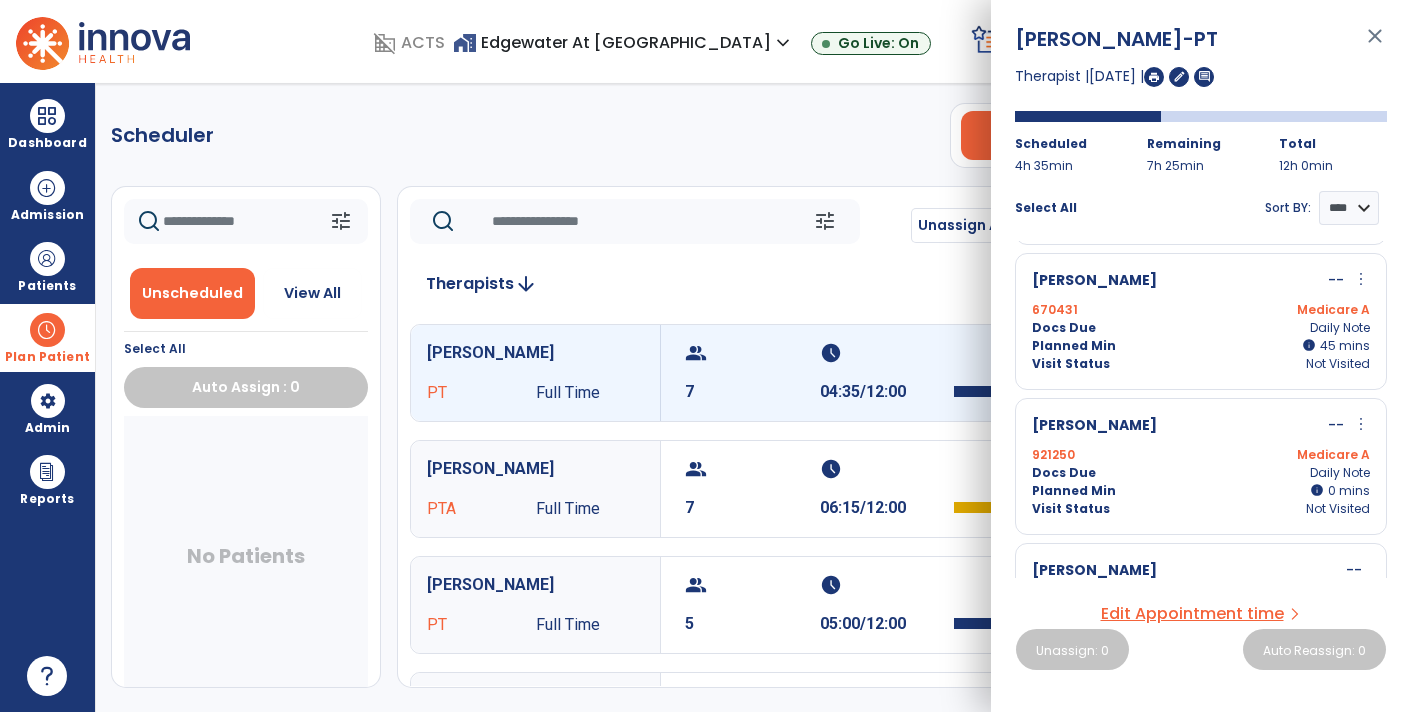 click 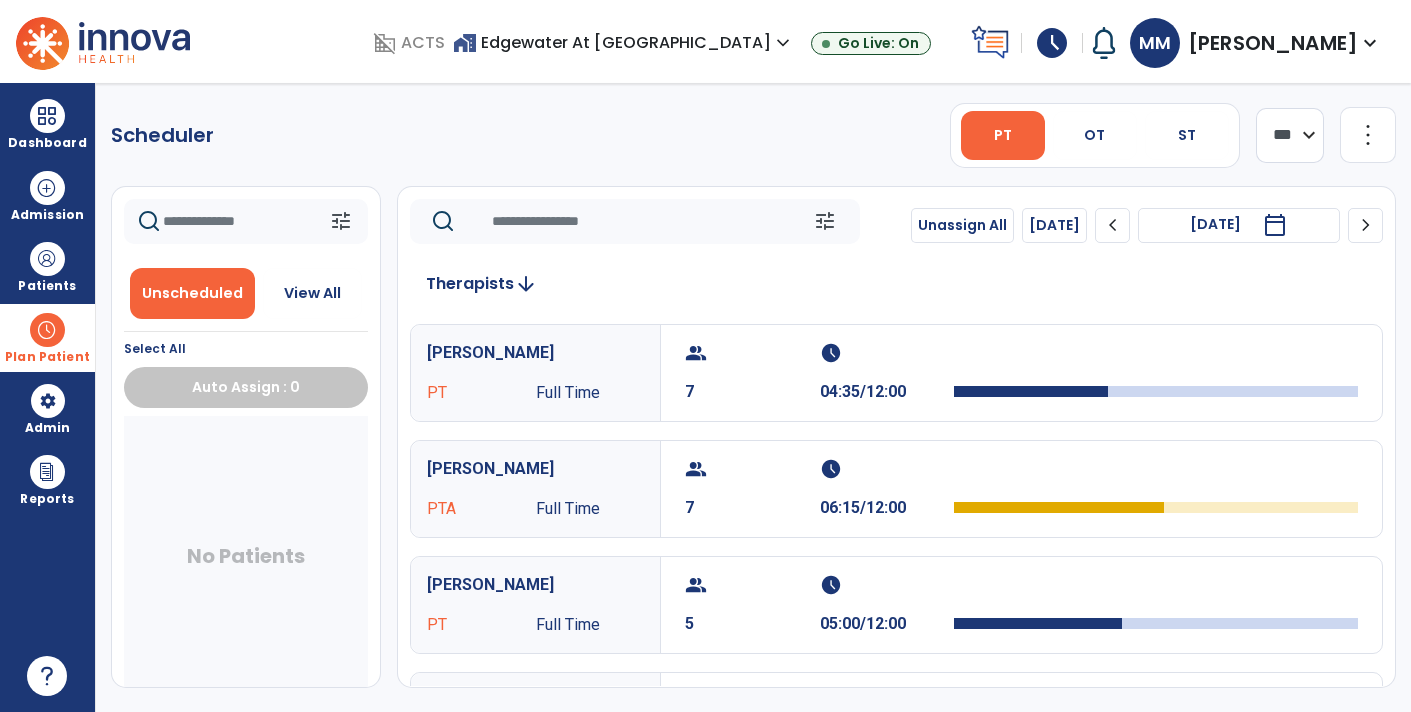 click on "calendar_today" at bounding box center (1275, 225) 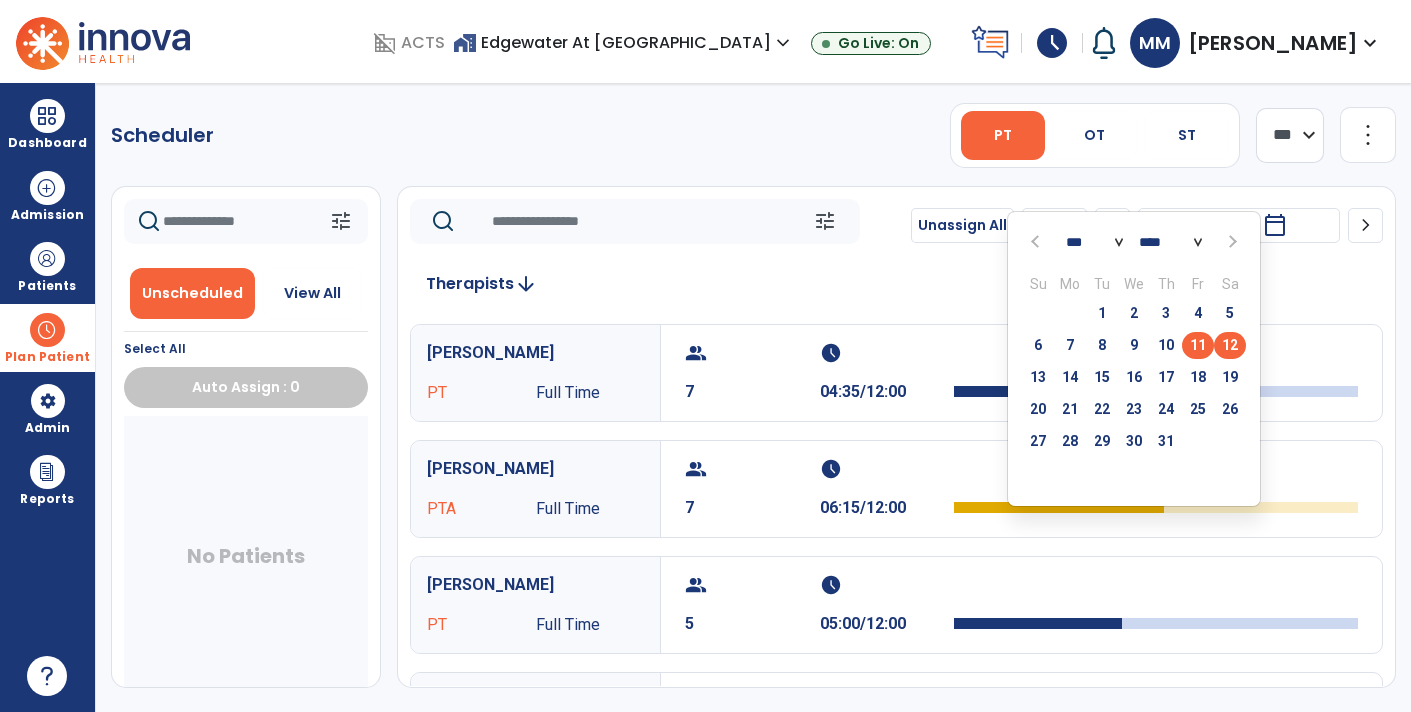 click on "12" at bounding box center (1230, 345) 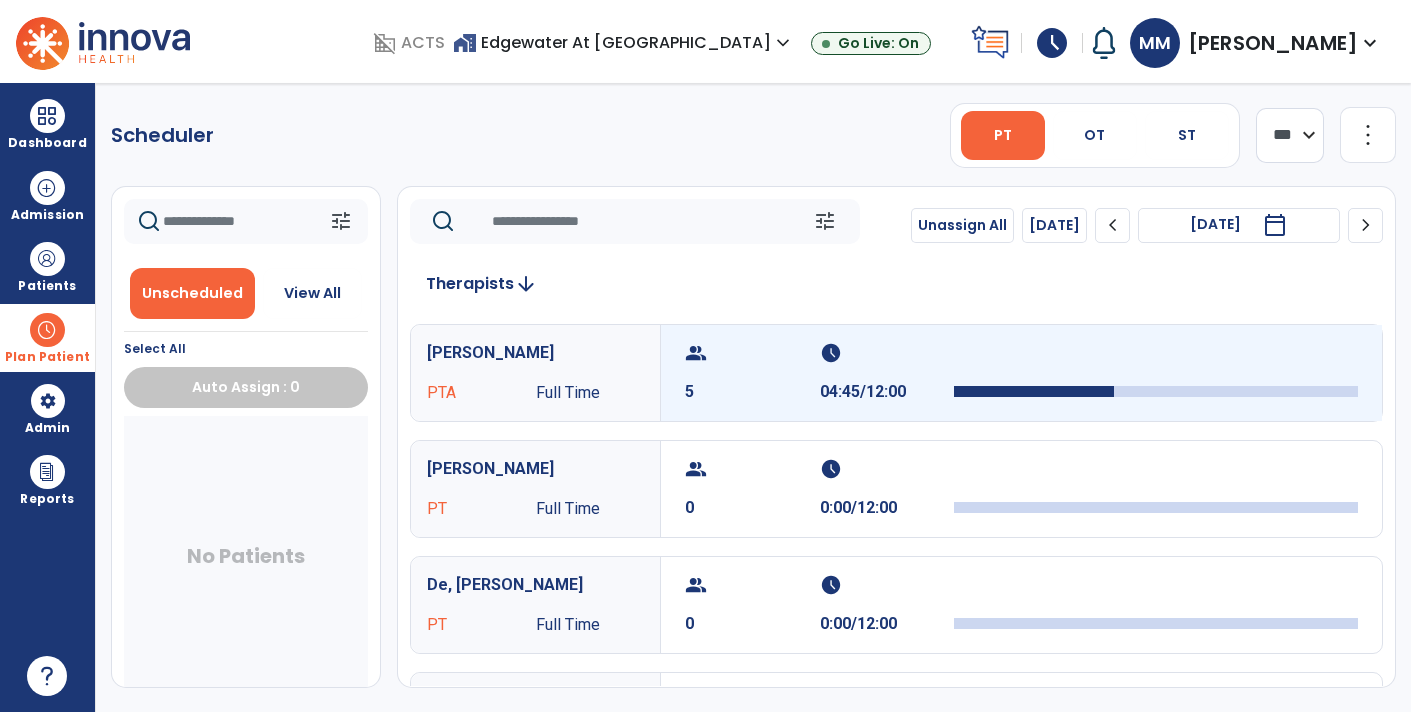 click on "5" at bounding box center [752, 392] 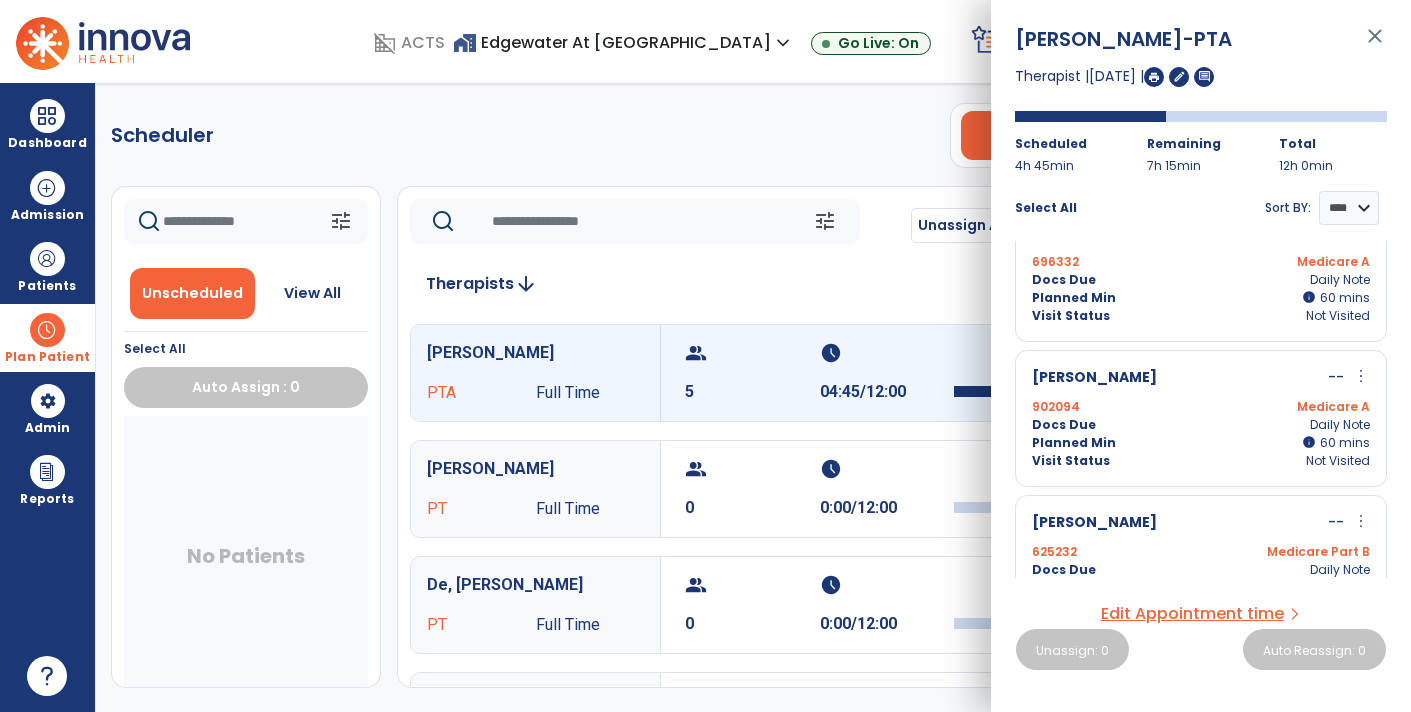 scroll, scrollTop: 382, scrollLeft: 0, axis: vertical 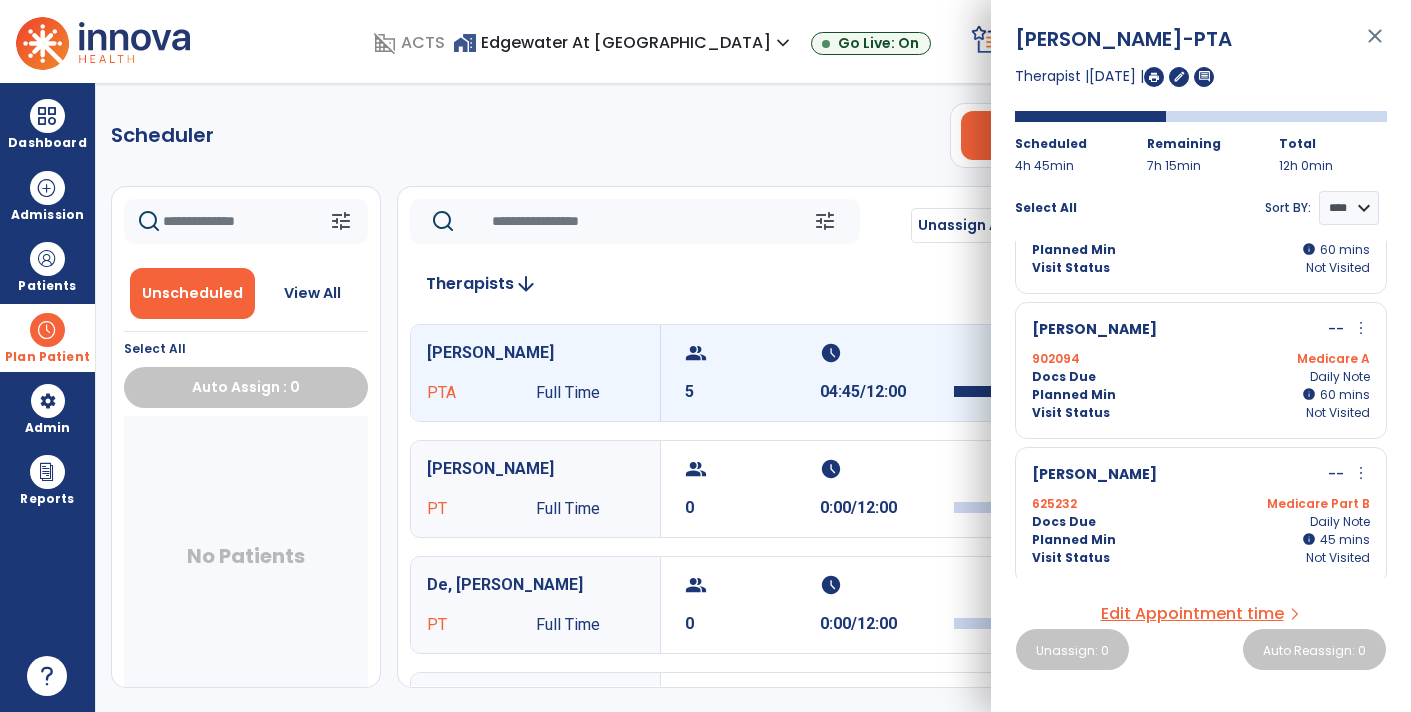 click 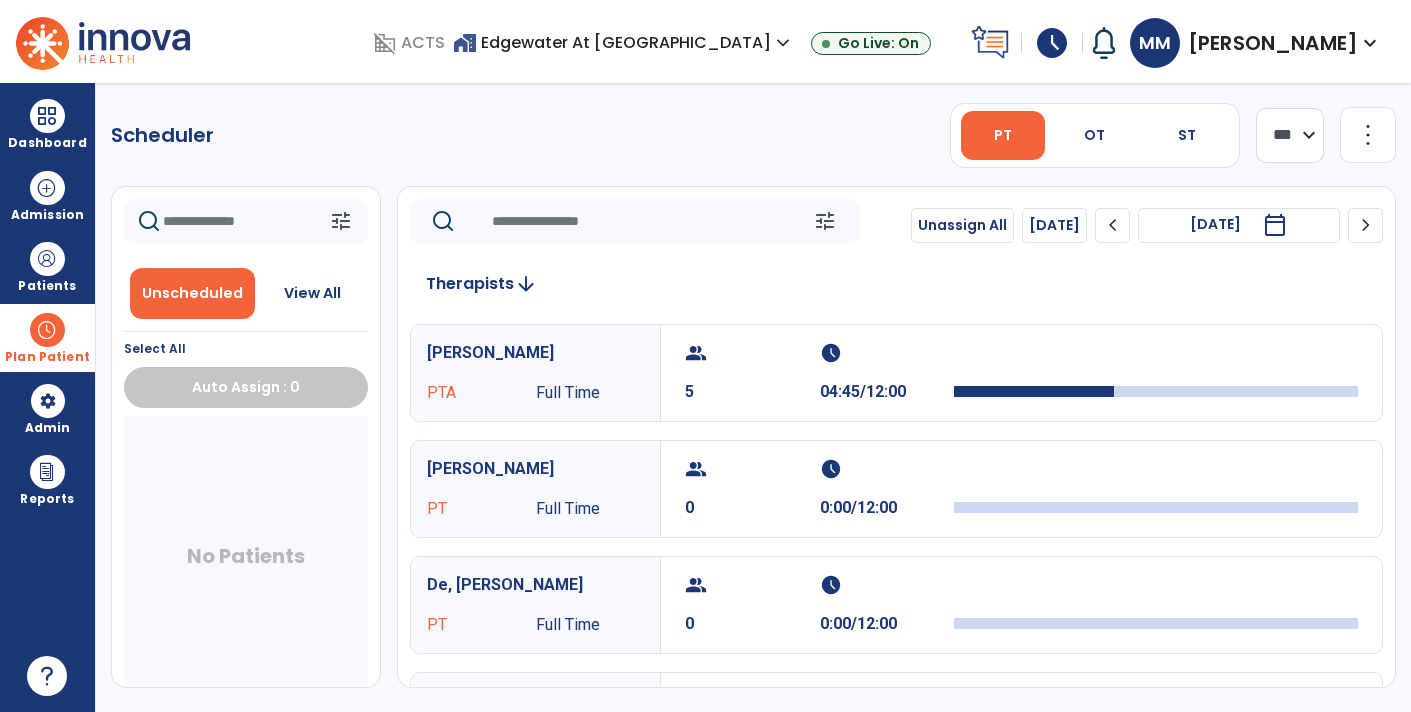 click on "**** ***" 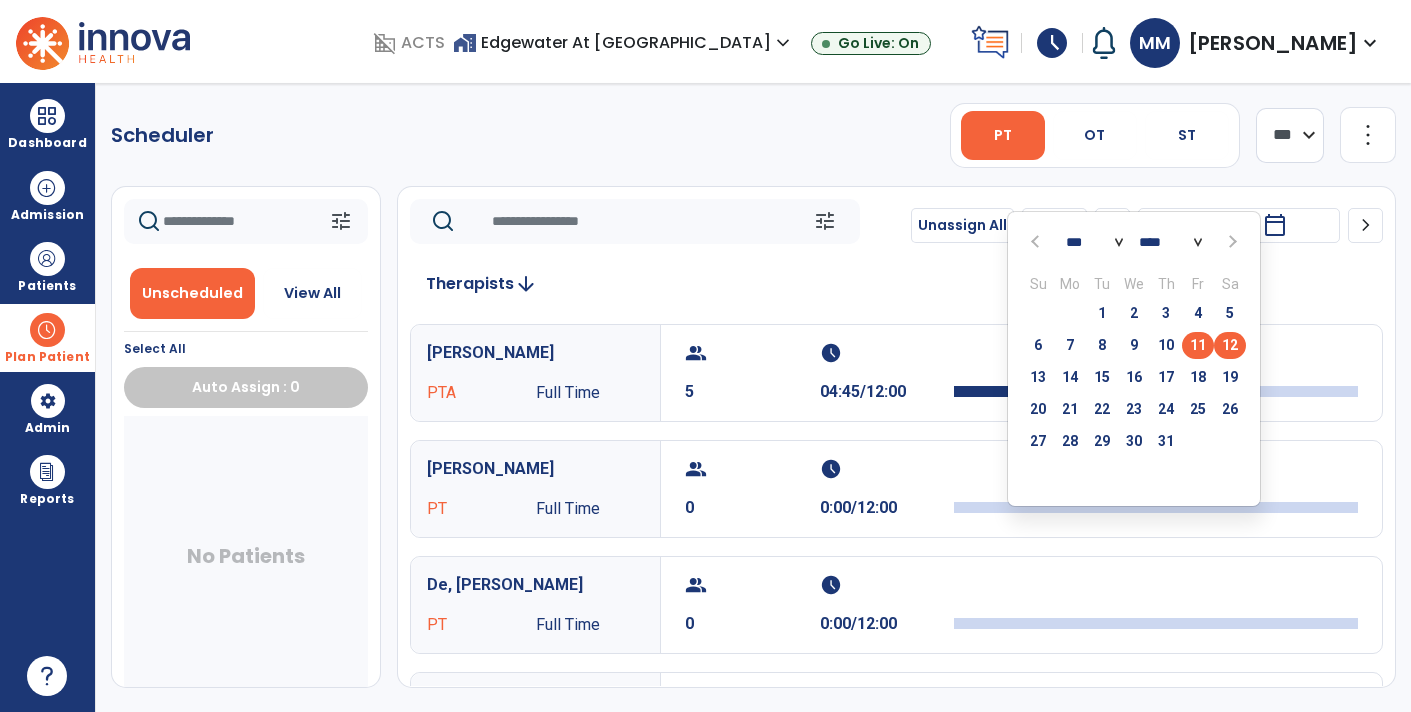 click on "11" at bounding box center (1198, 345) 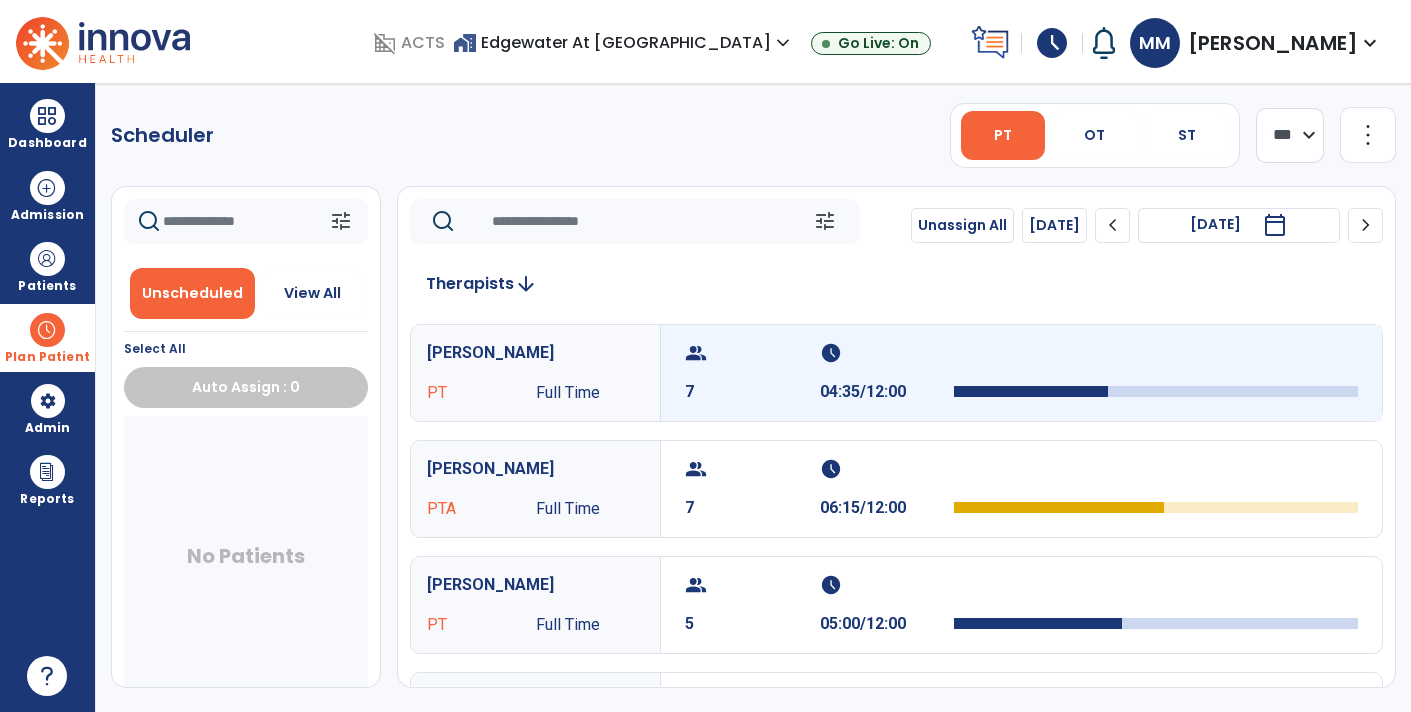 click on "7" at bounding box center [752, 392] 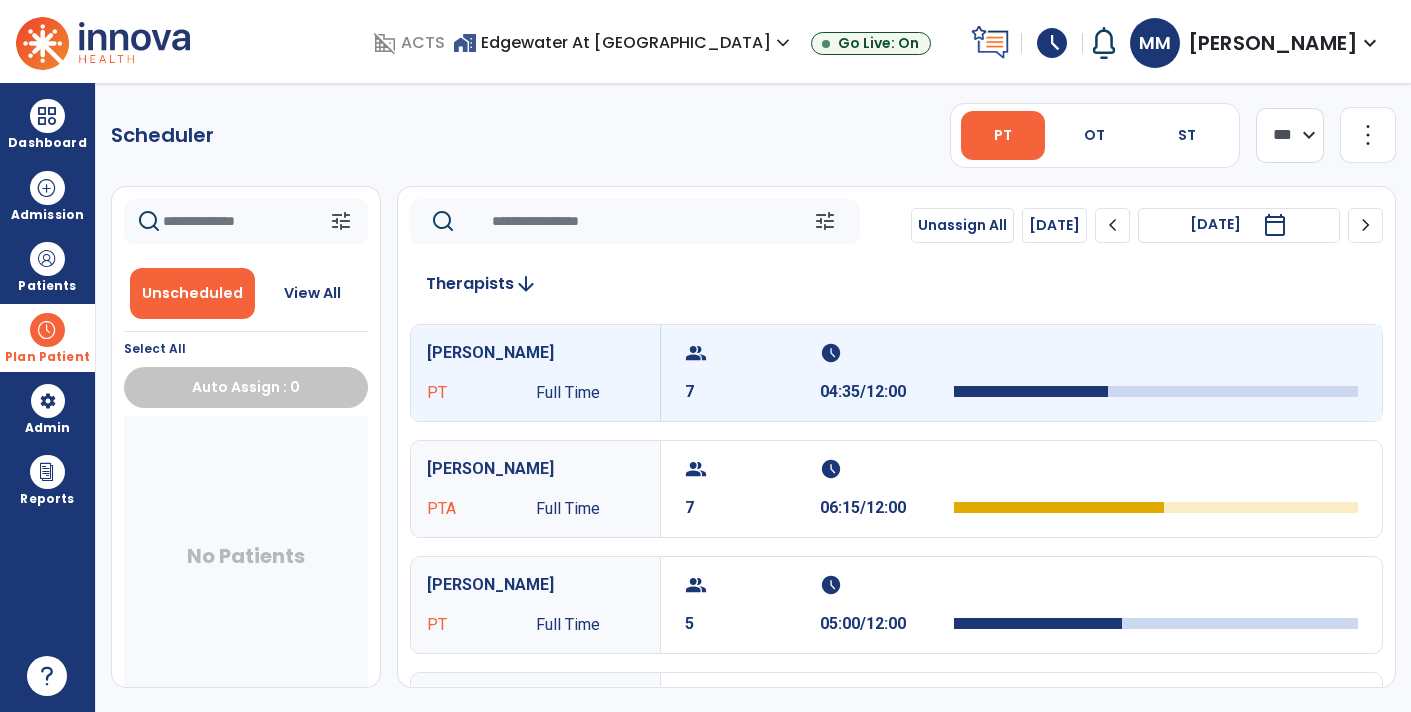 click on "group  7  schedule  04:35/12:00" at bounding box center (1021, 373) 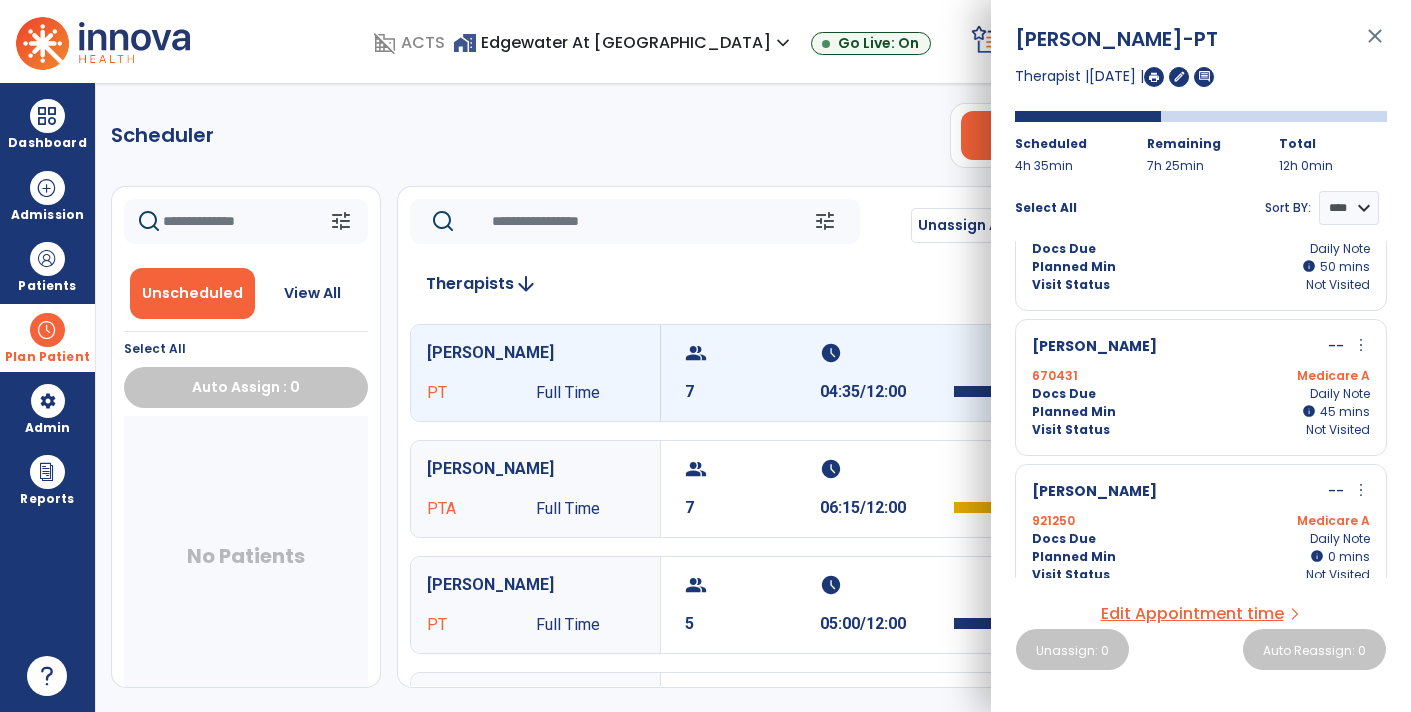 scroll, scrollTop: 510, scrollLeft: 0, axis: vertical 